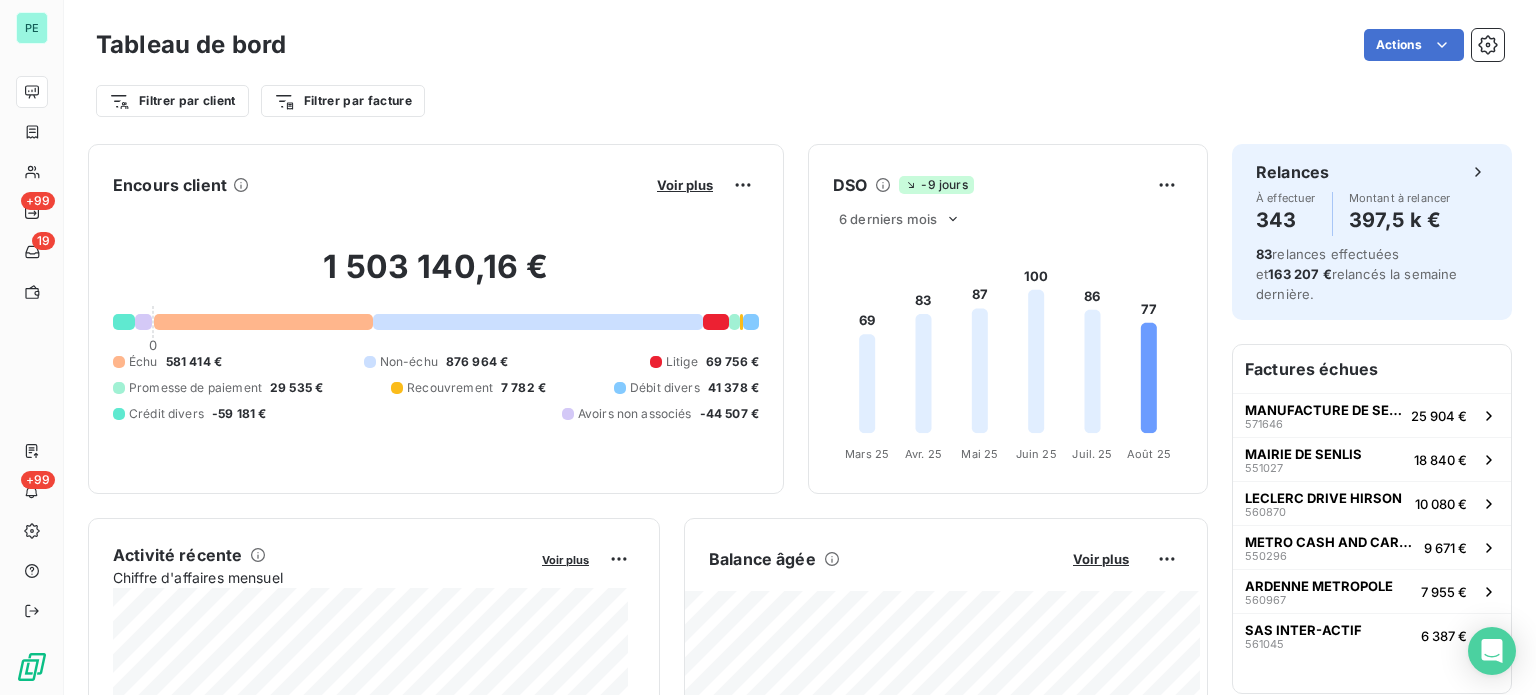 scroll, scrollTop: 0, scrollLeft: 0, axis: both 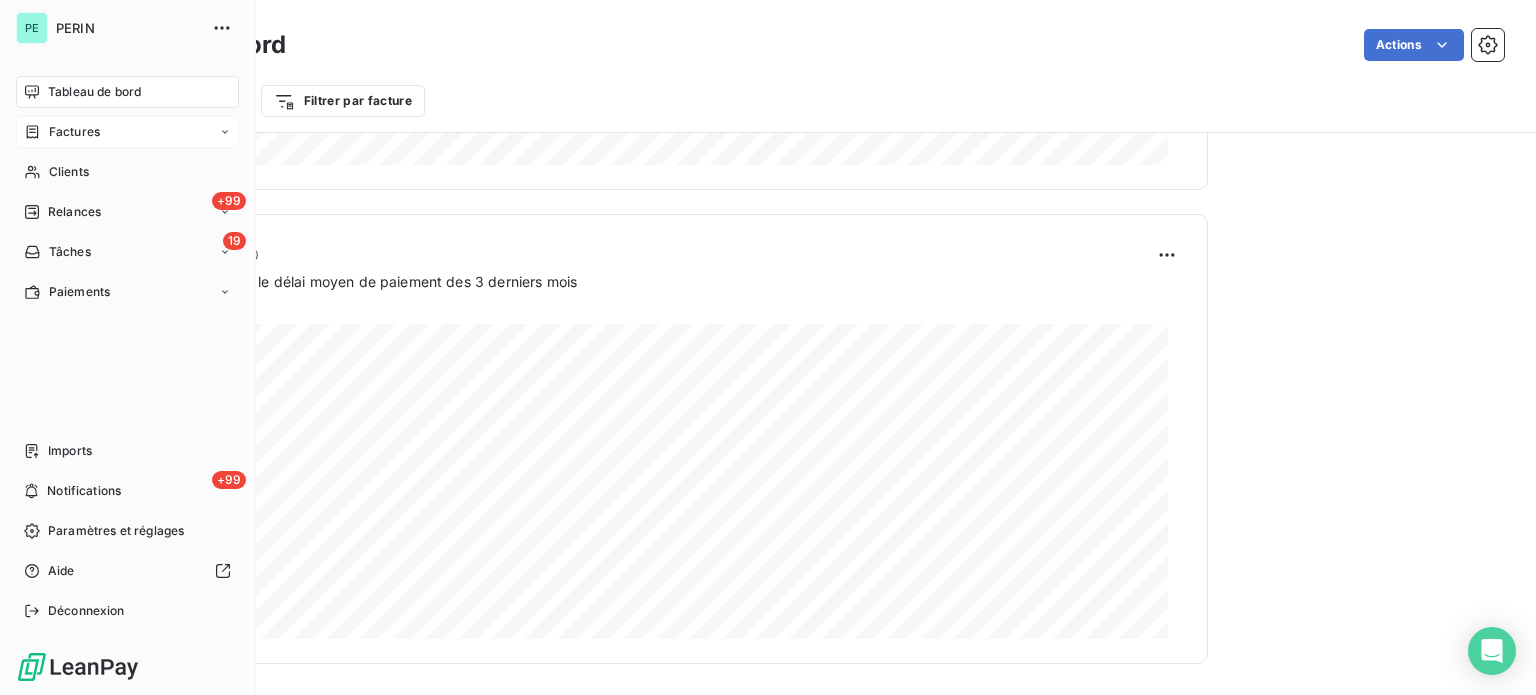 click on "Factures" at bounding box center (74, 132) 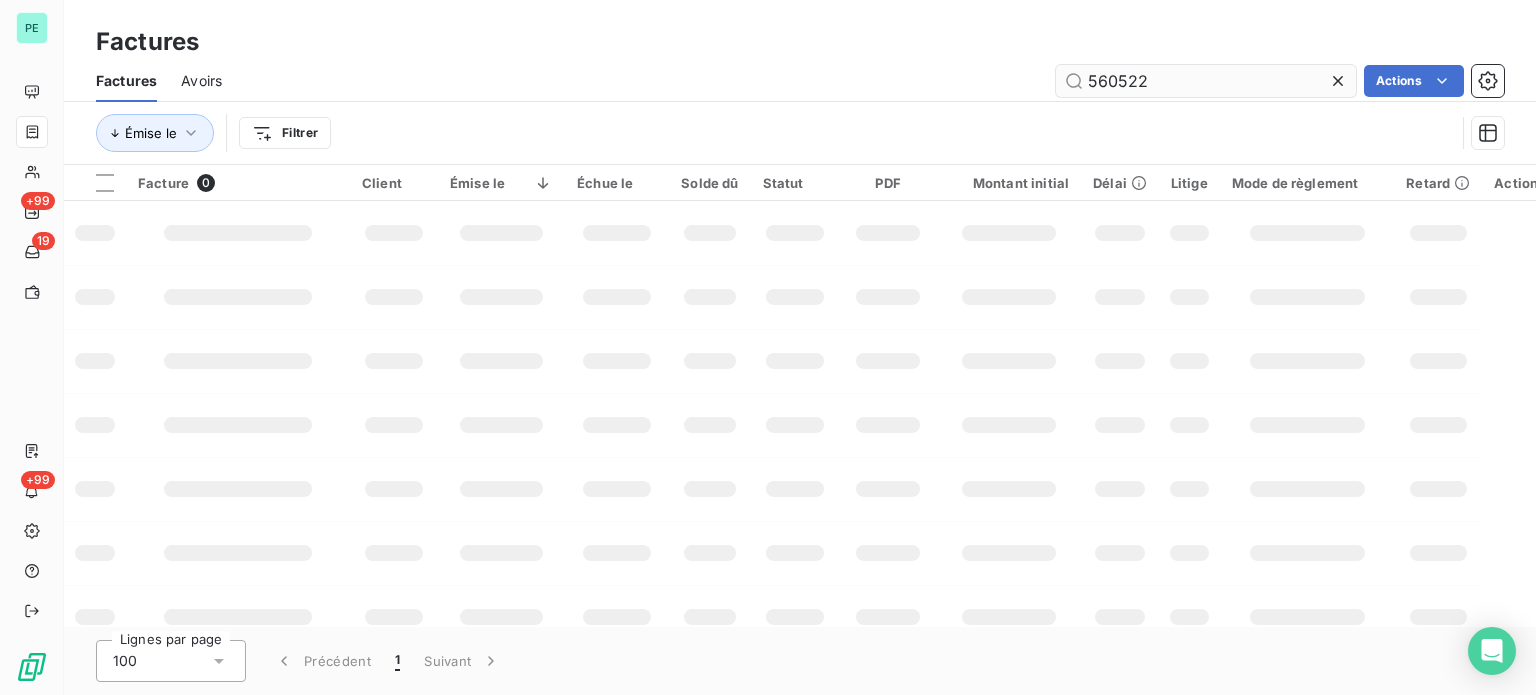 drag, startPoint x: 1172, startPoint y: 87, endPoint x: 1054, endPoint y: 79, distance: 118.270874 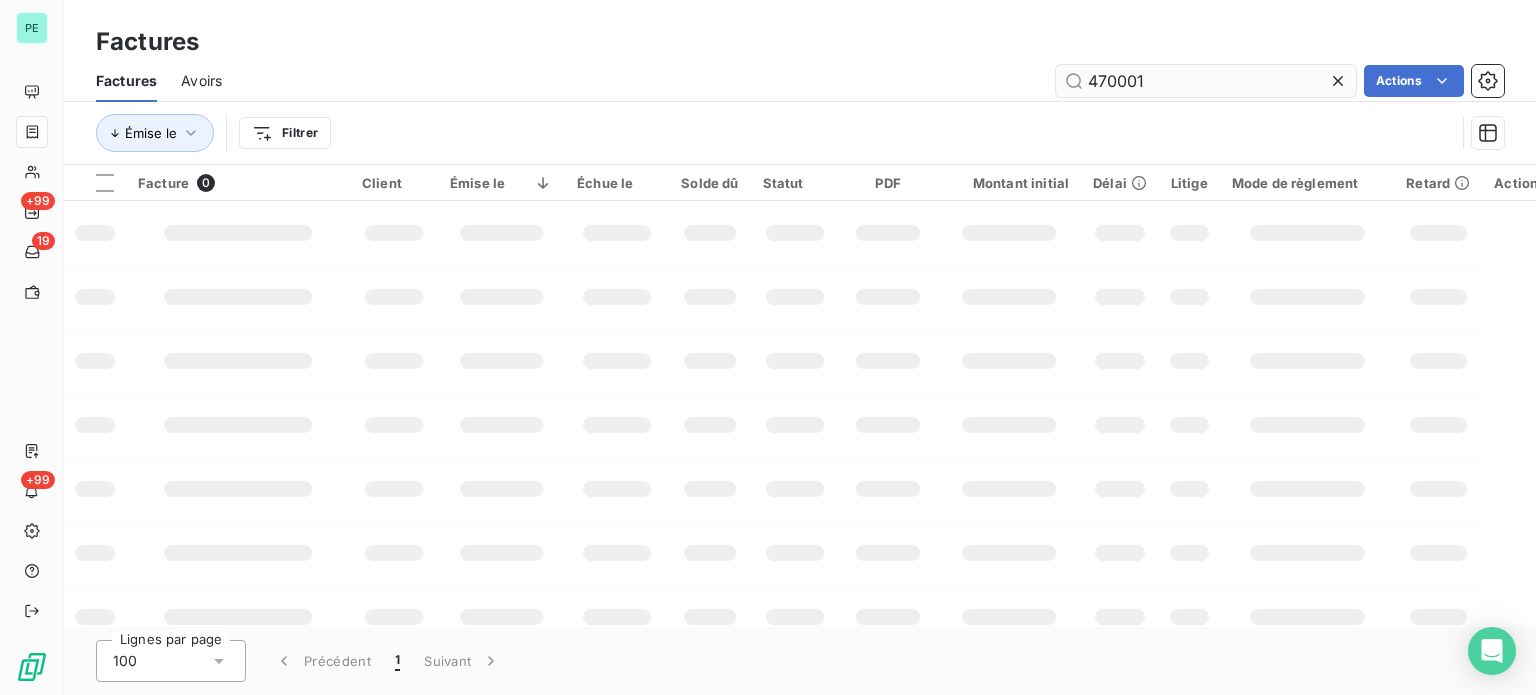 type on "470001" 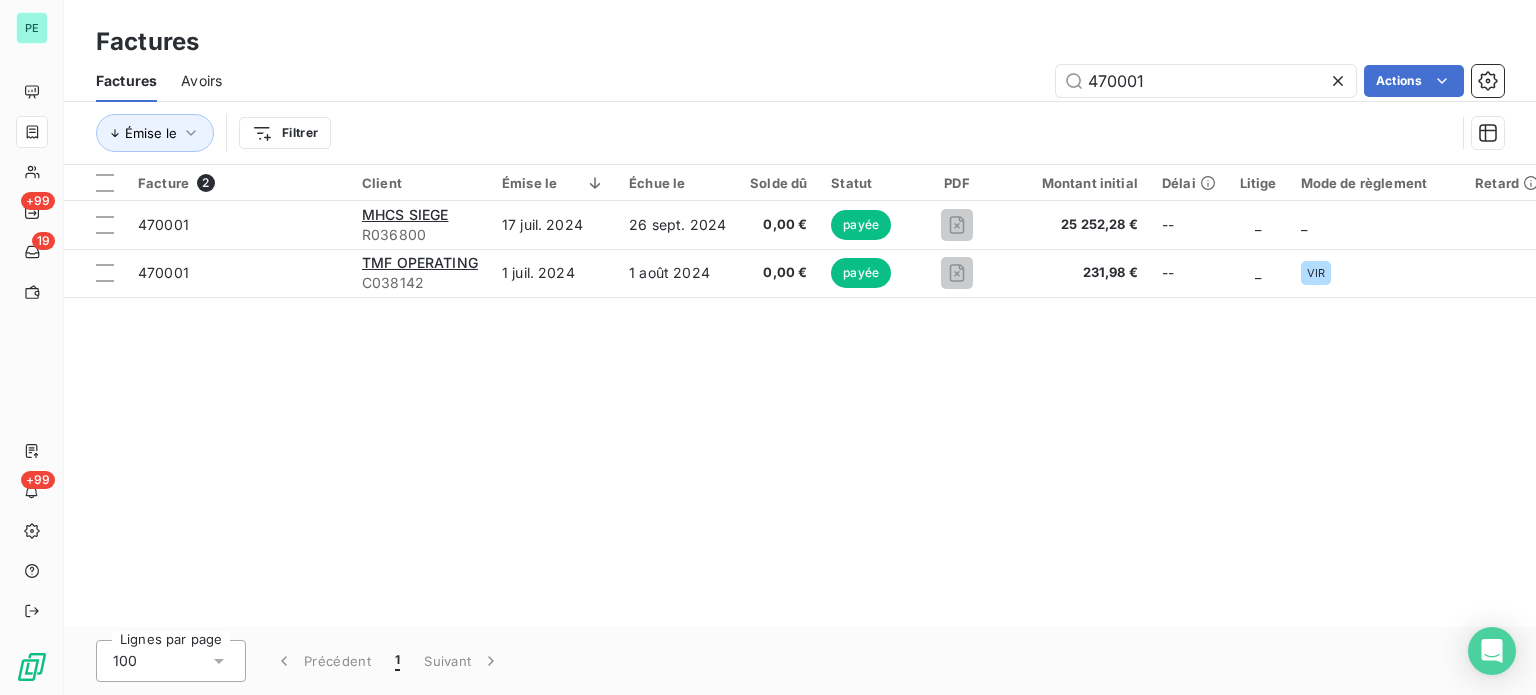 click on "Facture 2 Client Émise le Échue le Solde dû Statut PDF Montant initial Délai Litige Mode de règlement Retard   Actions 470001 MHCS SIEGE R036800 [DATE] [DATE] 0,00 € payée 25 252,28 € -- _ _ 470001 TMF OPERATING C038142 [DATE] [DATE] 0,00 € payée 231,98 € -- _VIR" at bounding box center (800, 396) 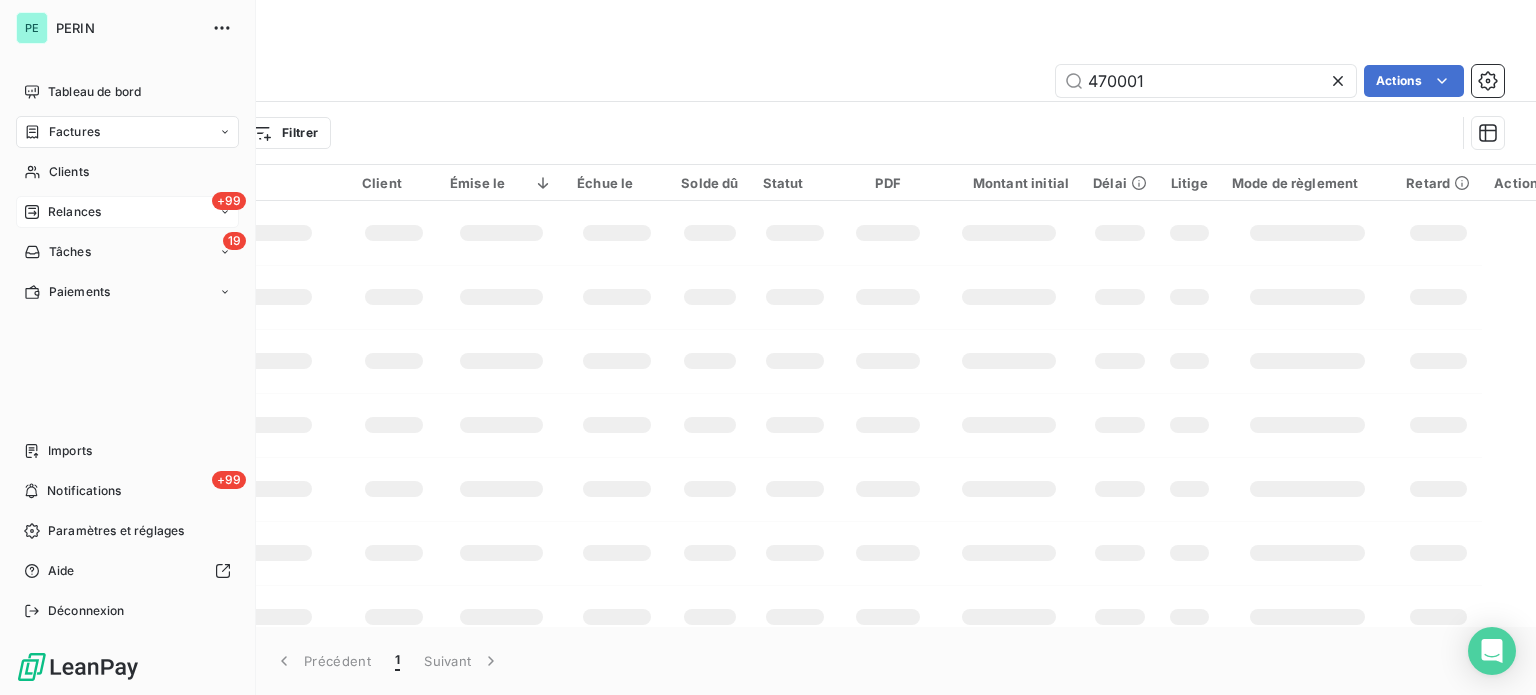click on "Relances" at bounding box center [74, 212] 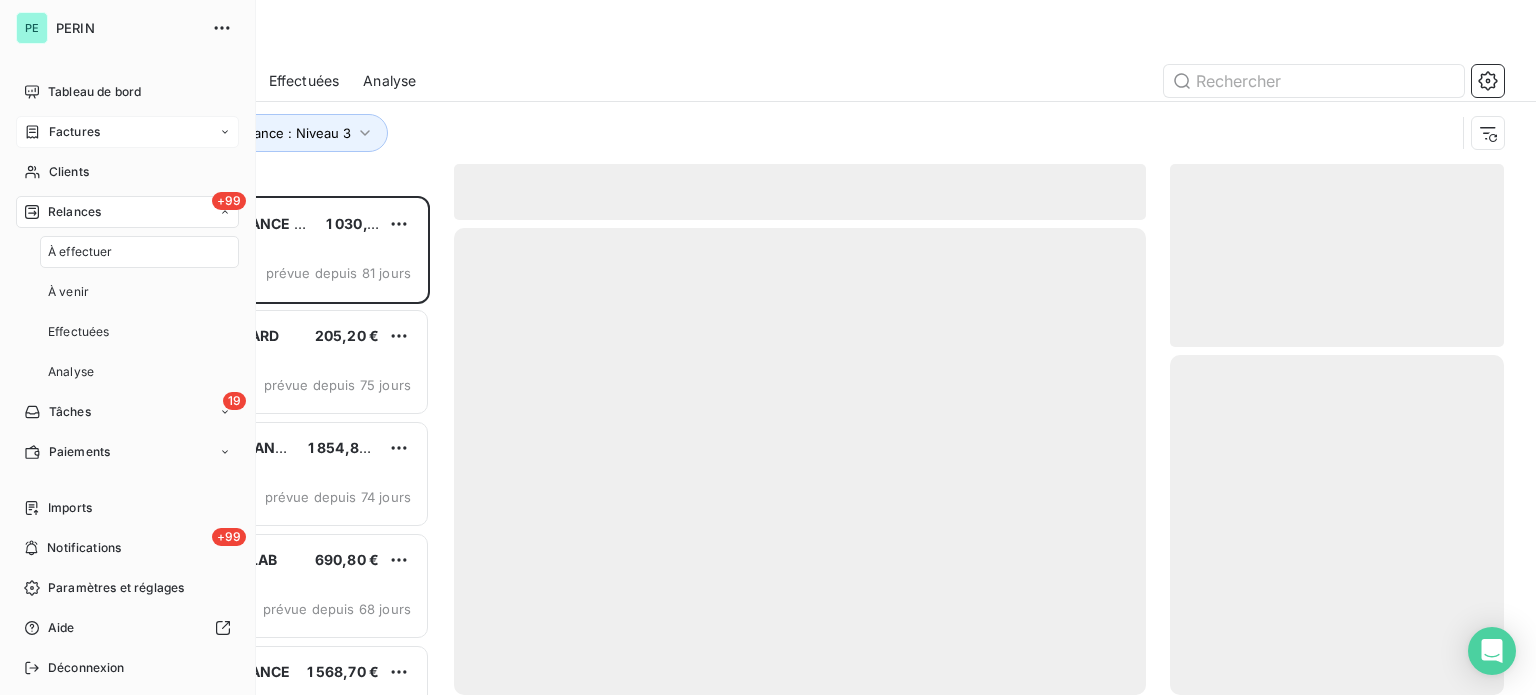 scroll, scrollTop: 16, scrollLeft: 16, axis: both 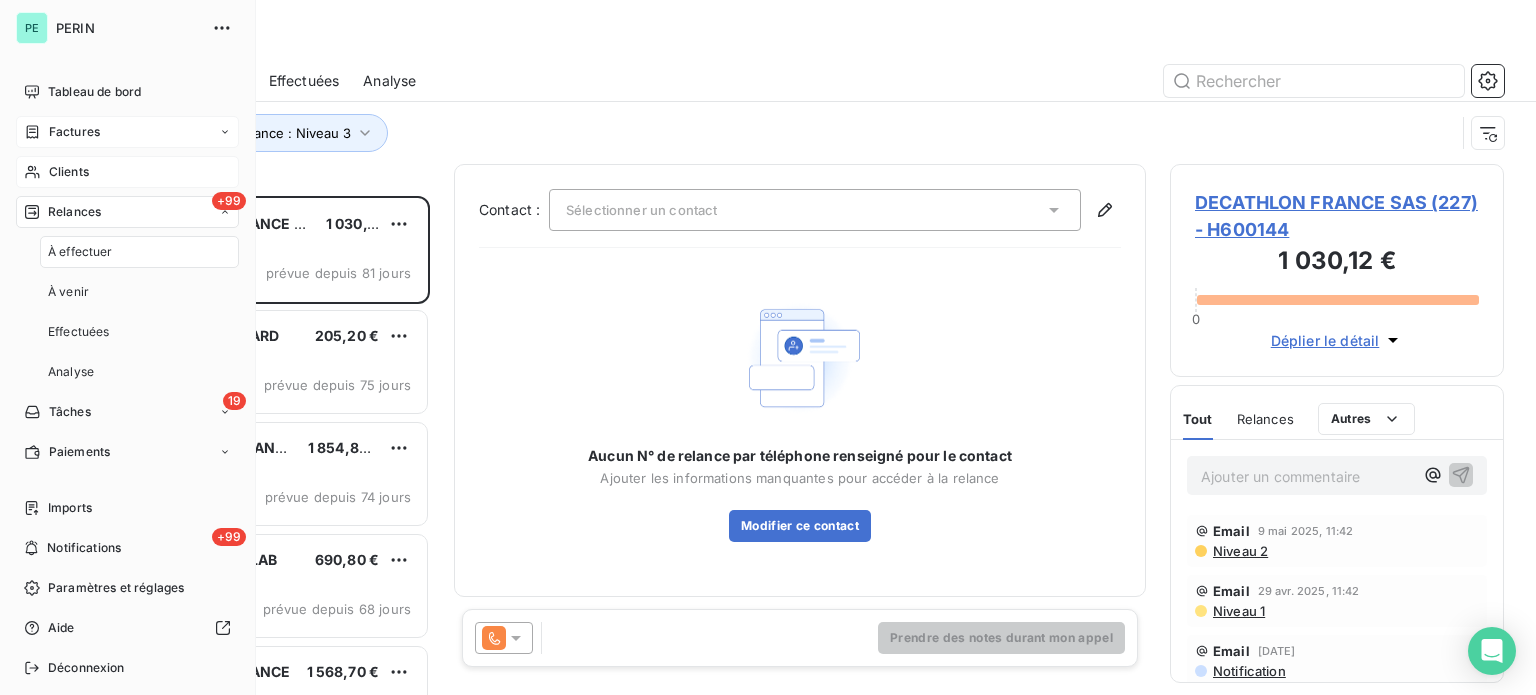 click on "Clients" at bounding box center [69, 172] 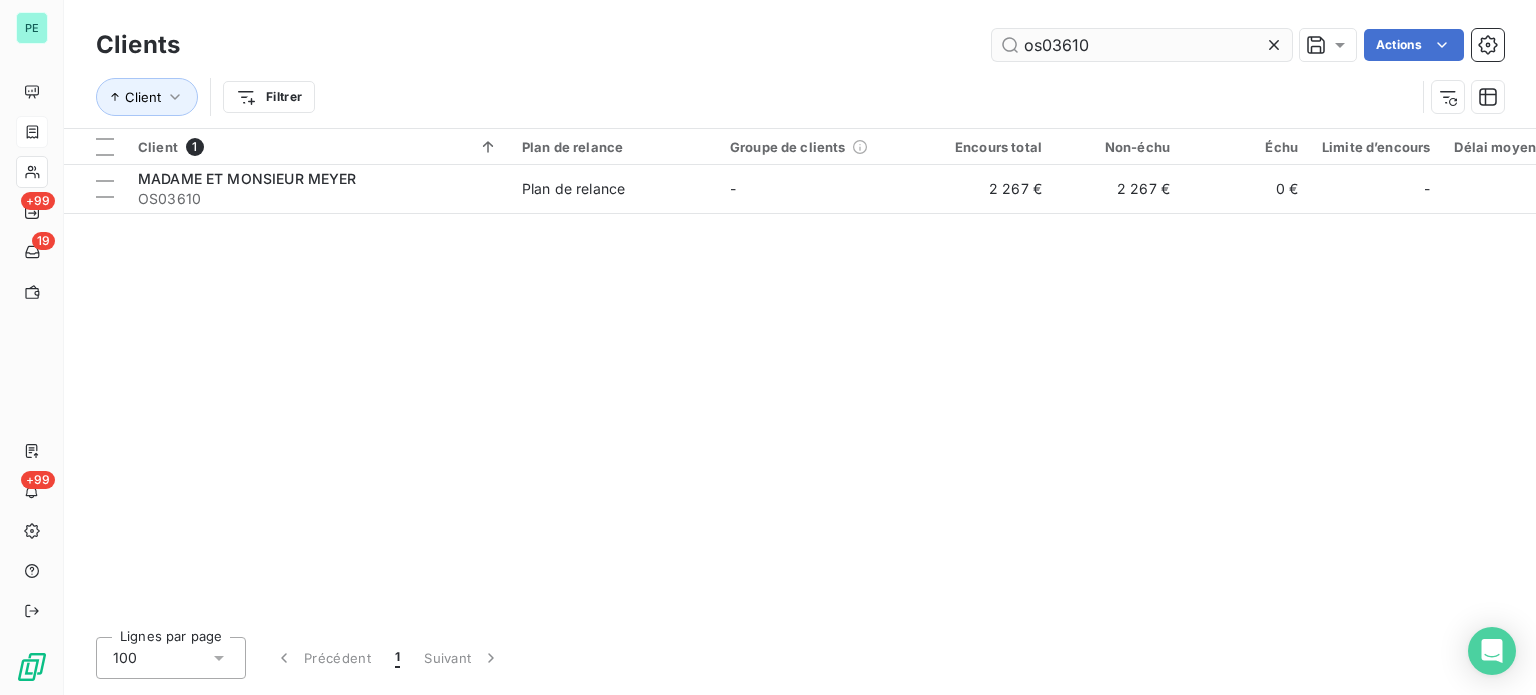 drag, startPoint x: 1096, startPoint y: 51, endPoint x: 1012, endPoint y: 46, distance: 84.14868 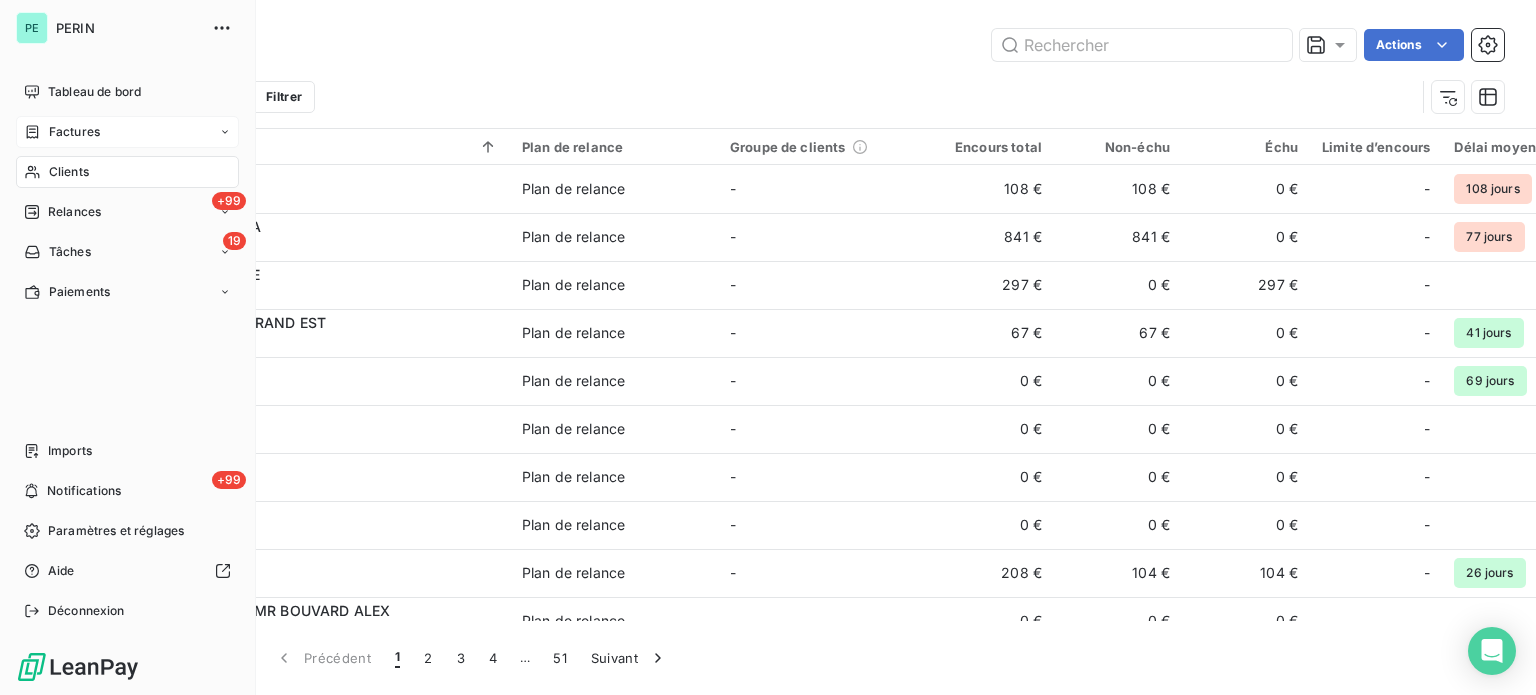 type 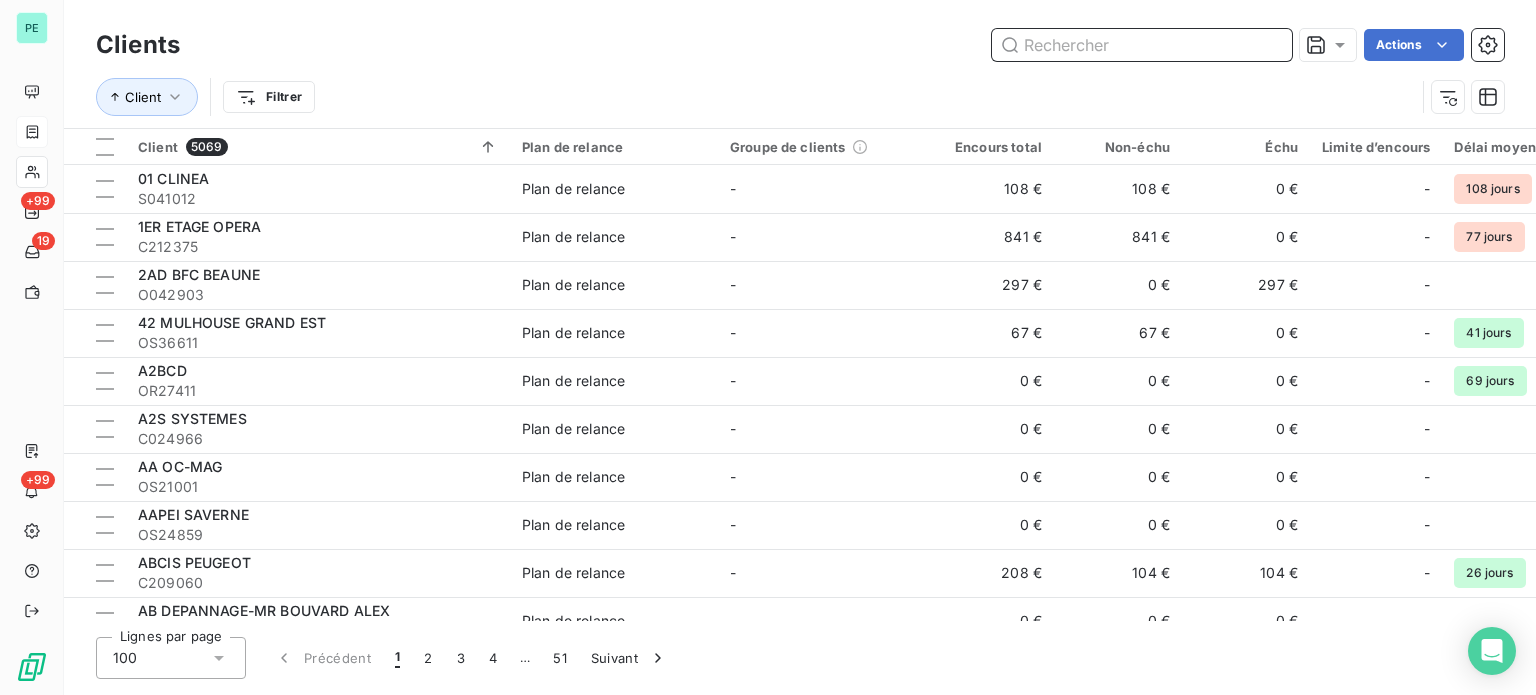 click at bounding box center (1142, 45) 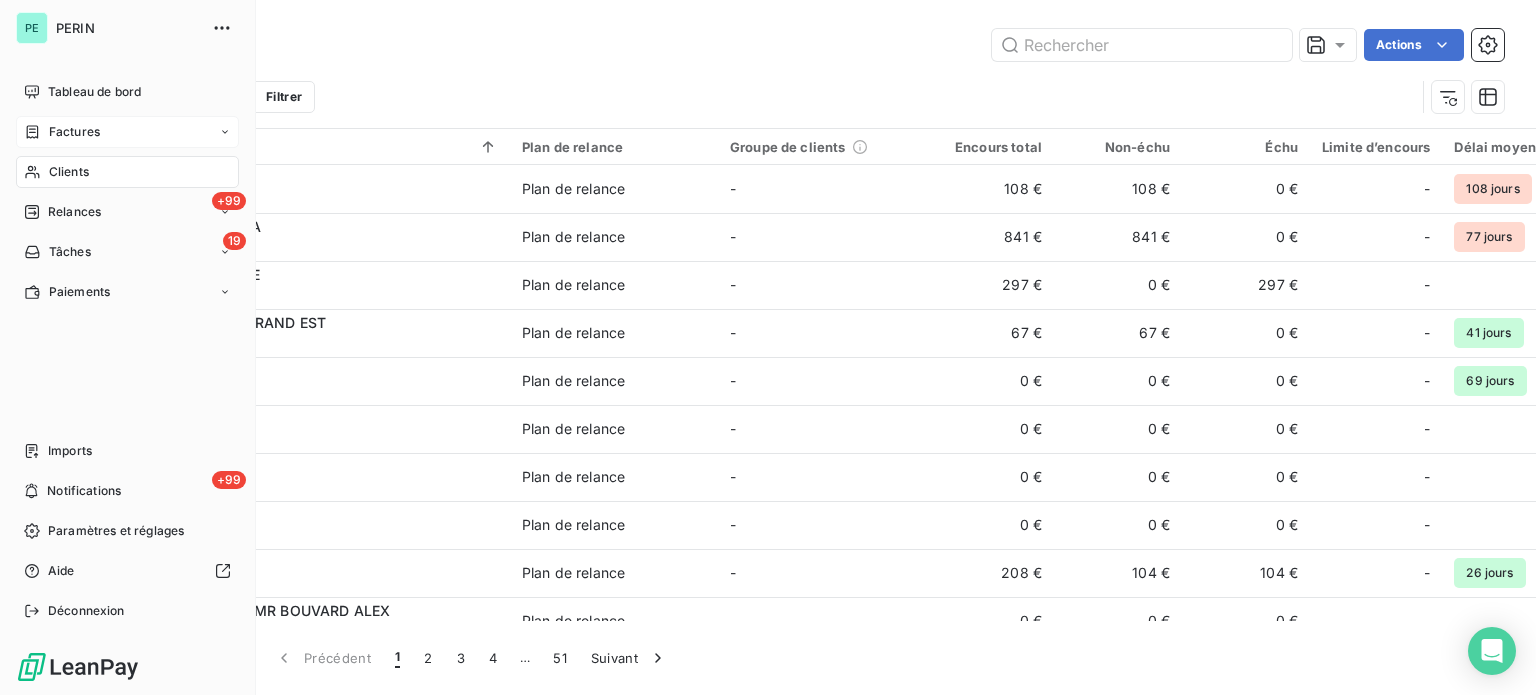 click on "Factures" at bounding box center [74, 132] 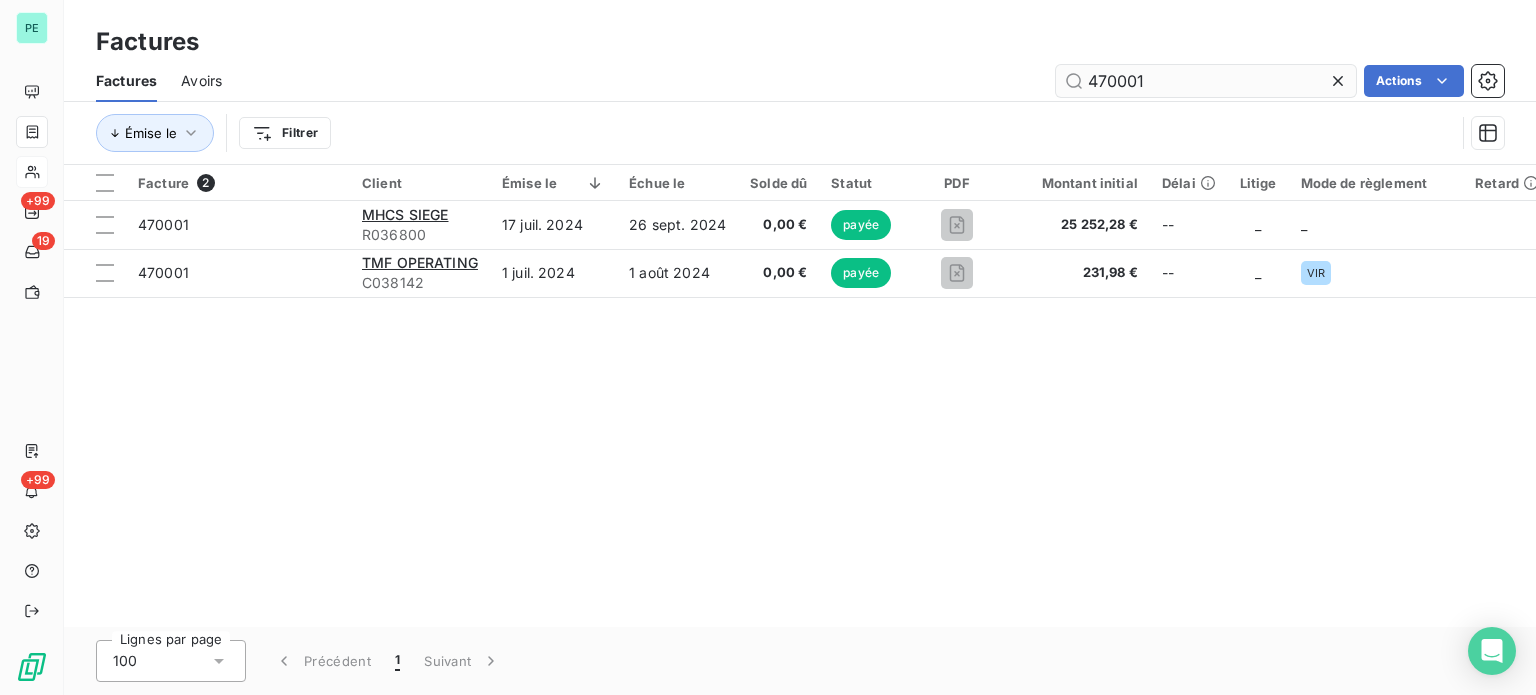 drag, startPoint x: 1154, startPoint y: 81, endPoint x: 1087, endPoint y: 80, distance: 67.00746 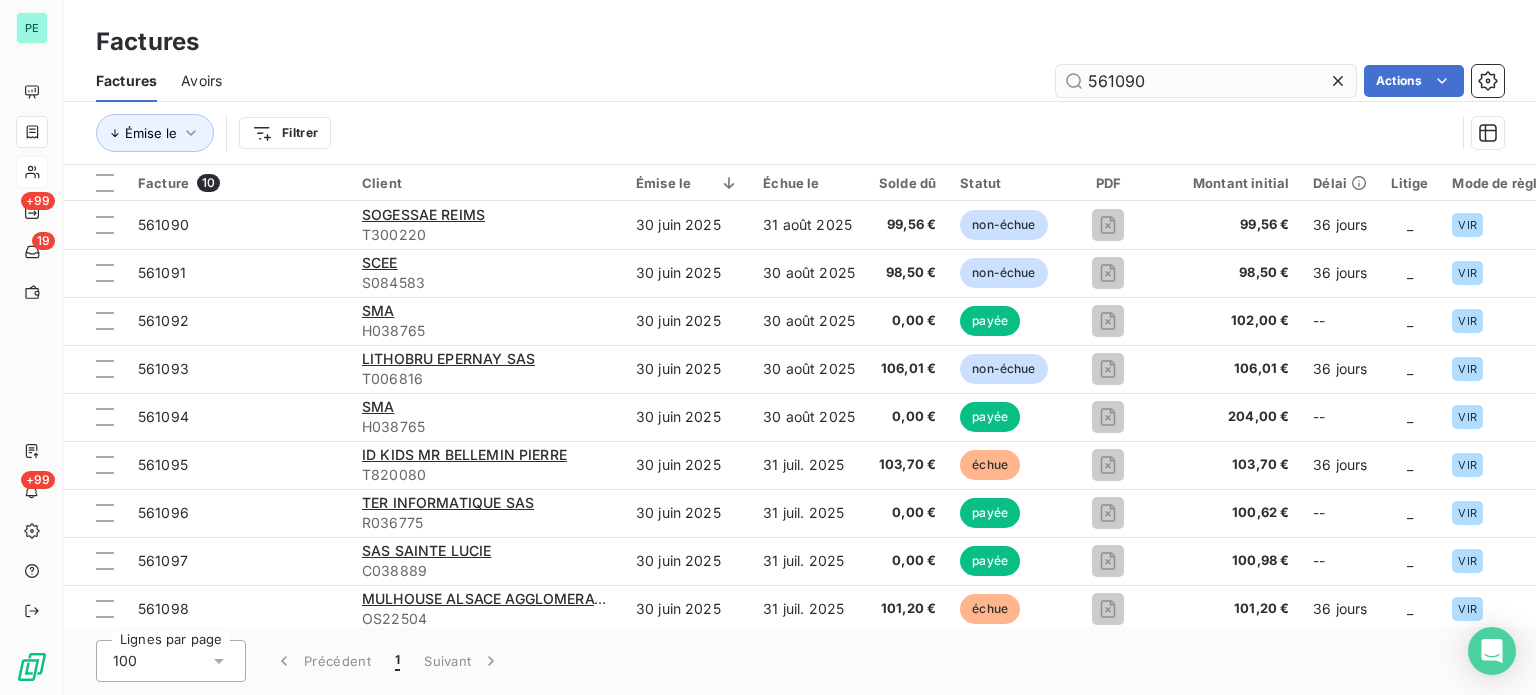 type on "561090" 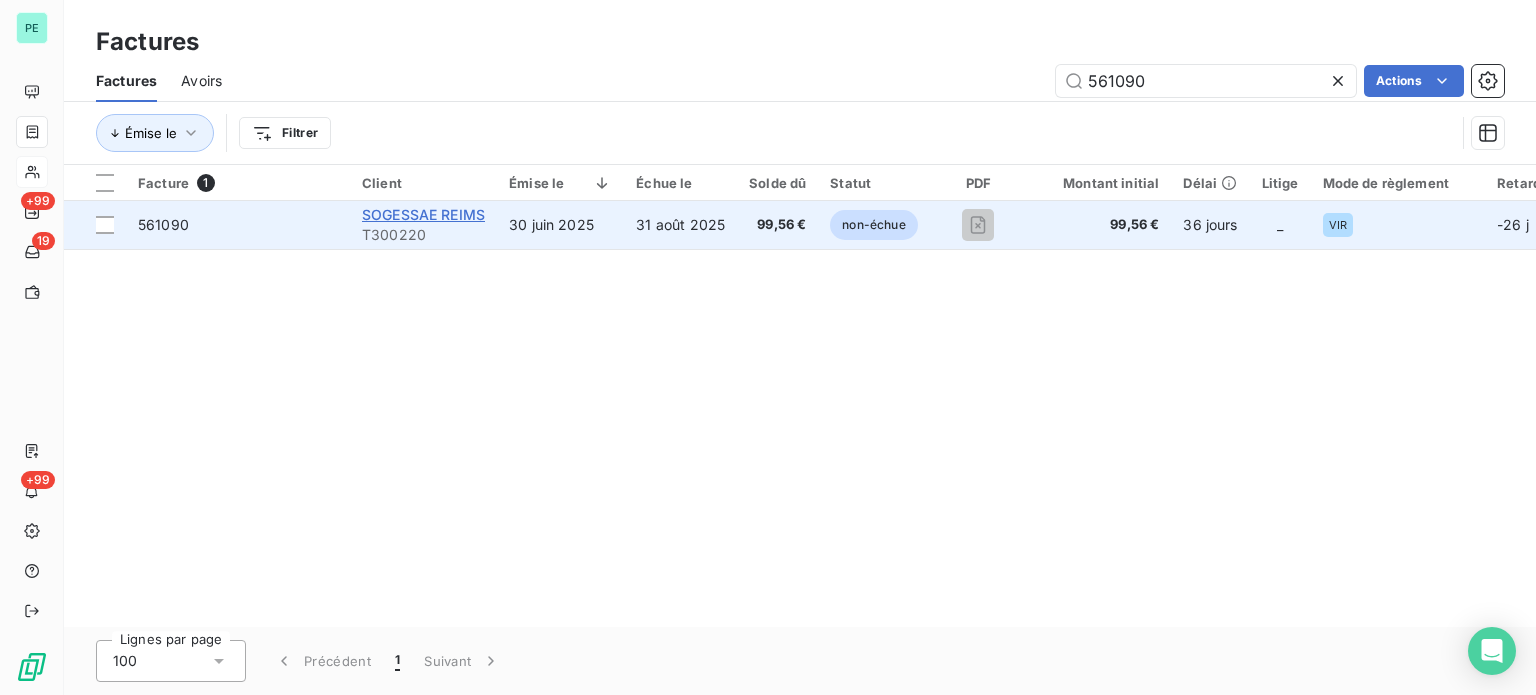 click on "SOGESSAE REIMS" at bounding box center (423, 214) 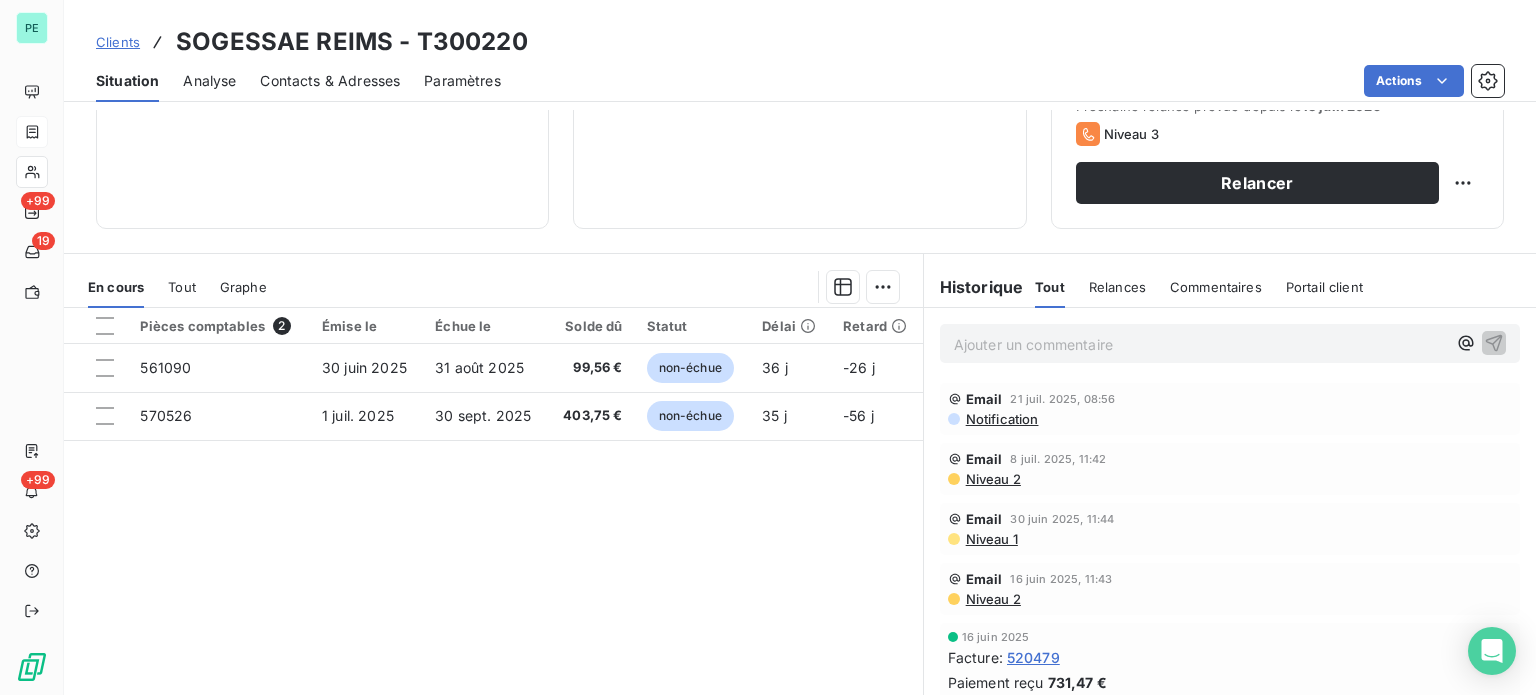 scroll, scrollTop: 360, scrollLeft: 0, axis: vertical 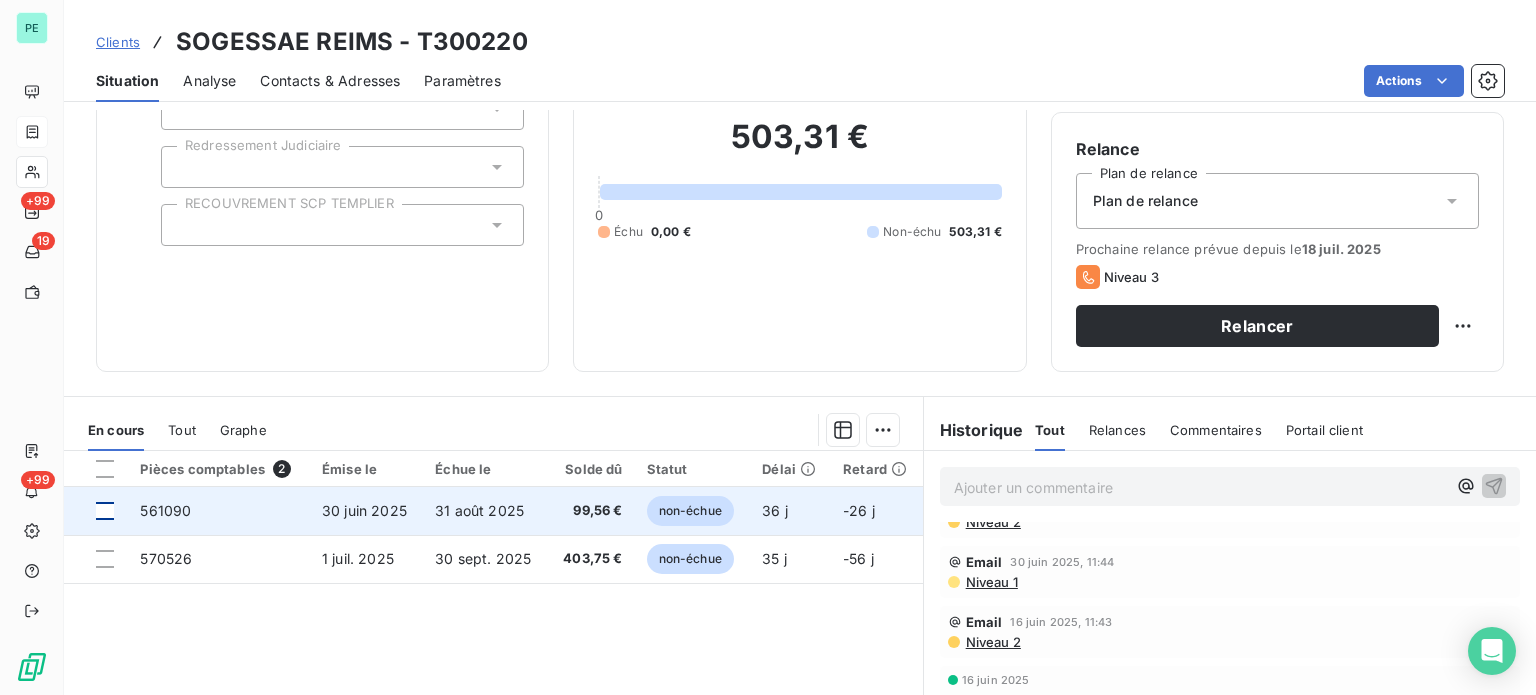 click at bounding box center [105, 511] 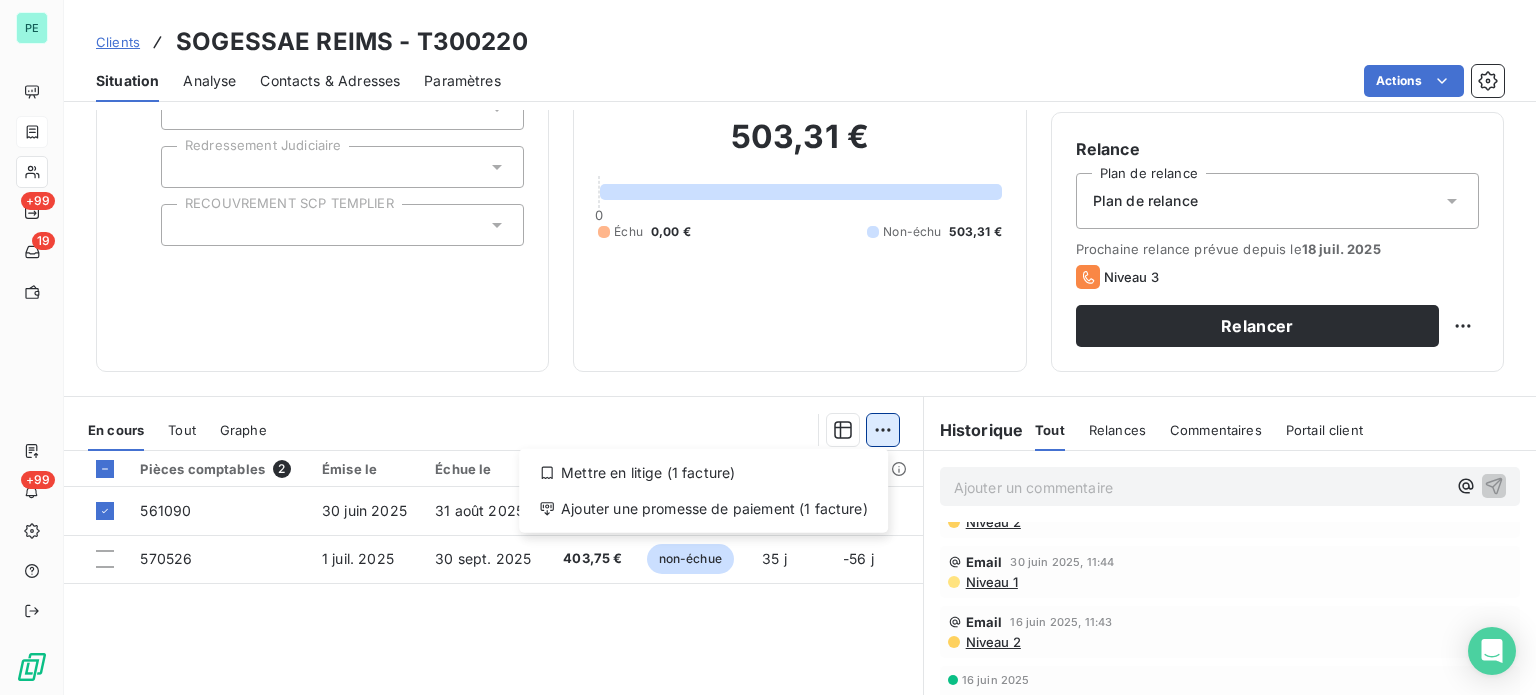 click on "PE +99 19 +99 Clients SOGESSAE REIMS - T300220 Situation Analyse Contacts & Adresses Paramètres Actions Informations client Propriétés Client liquidation judiciaire Redressement Judiciaire RECOUVREMENT SCP TEMPLIER Encours client 503,31 € 0 Échu 0,00 € Non-échu 503,31 € Limite d’encours Ajouter une limite d’encours autorisé Gestion du risque Surveiller ce client en intégrant votre outil de gestion des risques client. Relance Plan de relance Plan de relance Prochaine relance prévue depuis le 18 juil. 2025 Niveau 3 Relancer En cours Tout Graphe Mettre en litige (1 facture) Ajouter une promesse de paiement (1 facture) Pièces comptables 2 Émise le Échue le Solde dû Statut Délai Retard 561090 30 juin 2025 31 août 2025 99,56 € non-échue 36 j -26 j 570526 1 juil. 2025 30 sept. 2025 403,75 € non-échue 35 j -56 j Lignes par page 25 Précédent 1 Suivant Historique Tout Relances Commentaires Portail client Tout Relances Commentaires Portail client ﻿ Email" at bounding box center [768, 347] 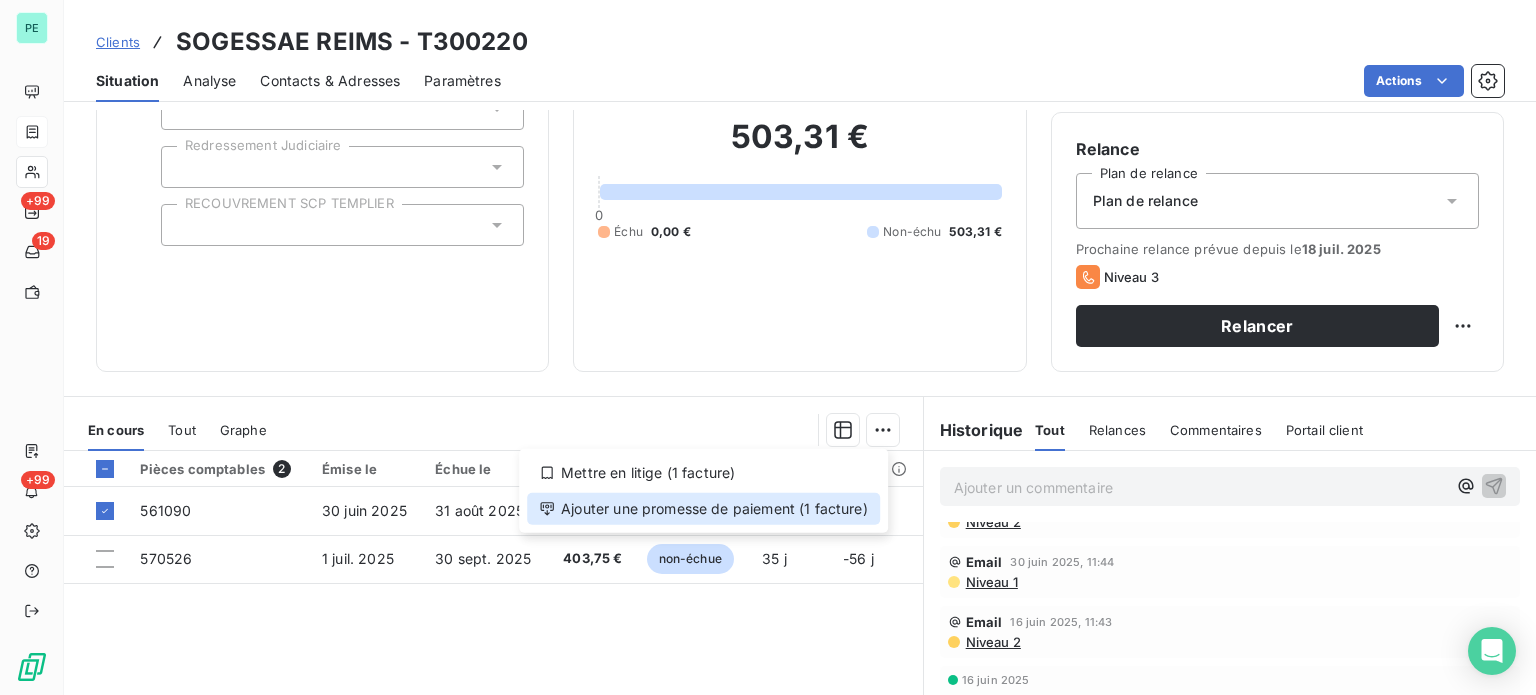 click on "Ajouter une promesse de paiement (1 facture)" at bounding box center [703, 509] 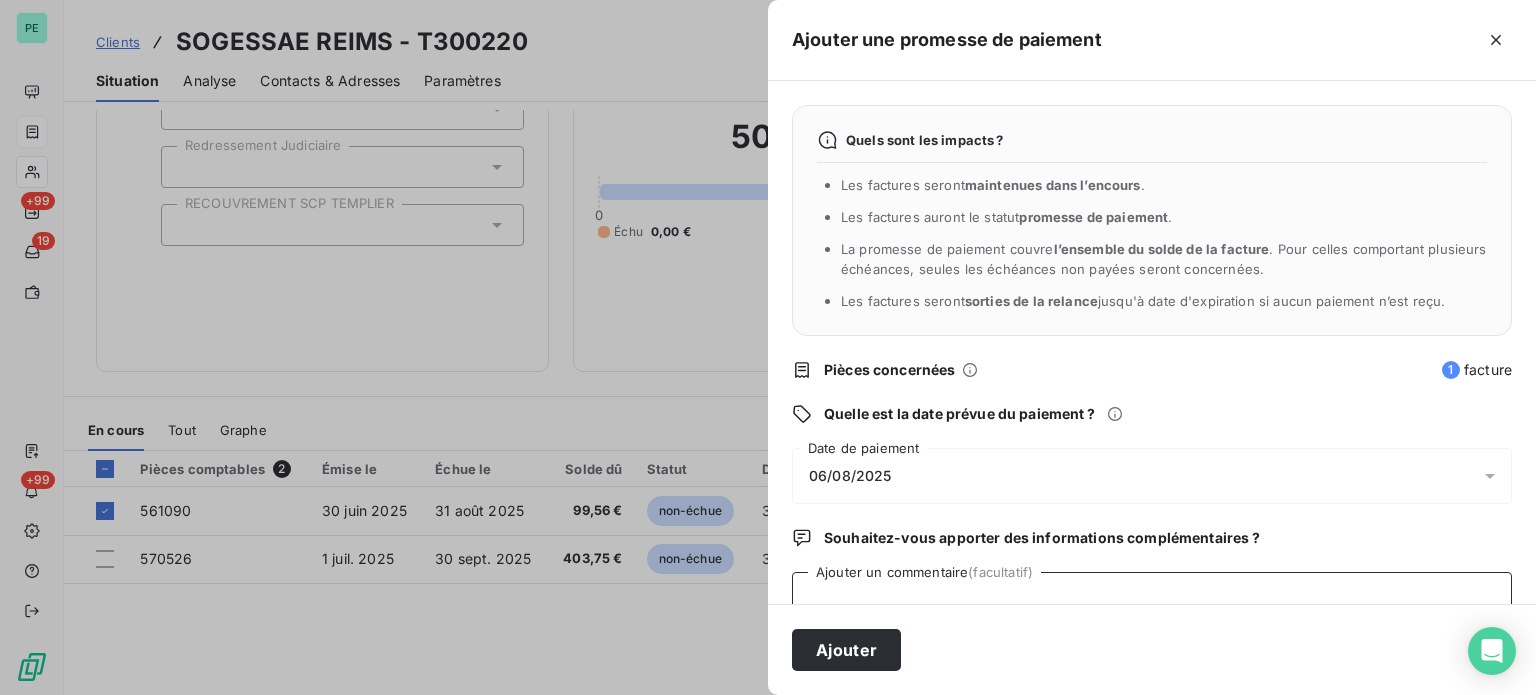 click on "Ajouter un commentaire  (facultatif)" at bounding box center (1152, 610) 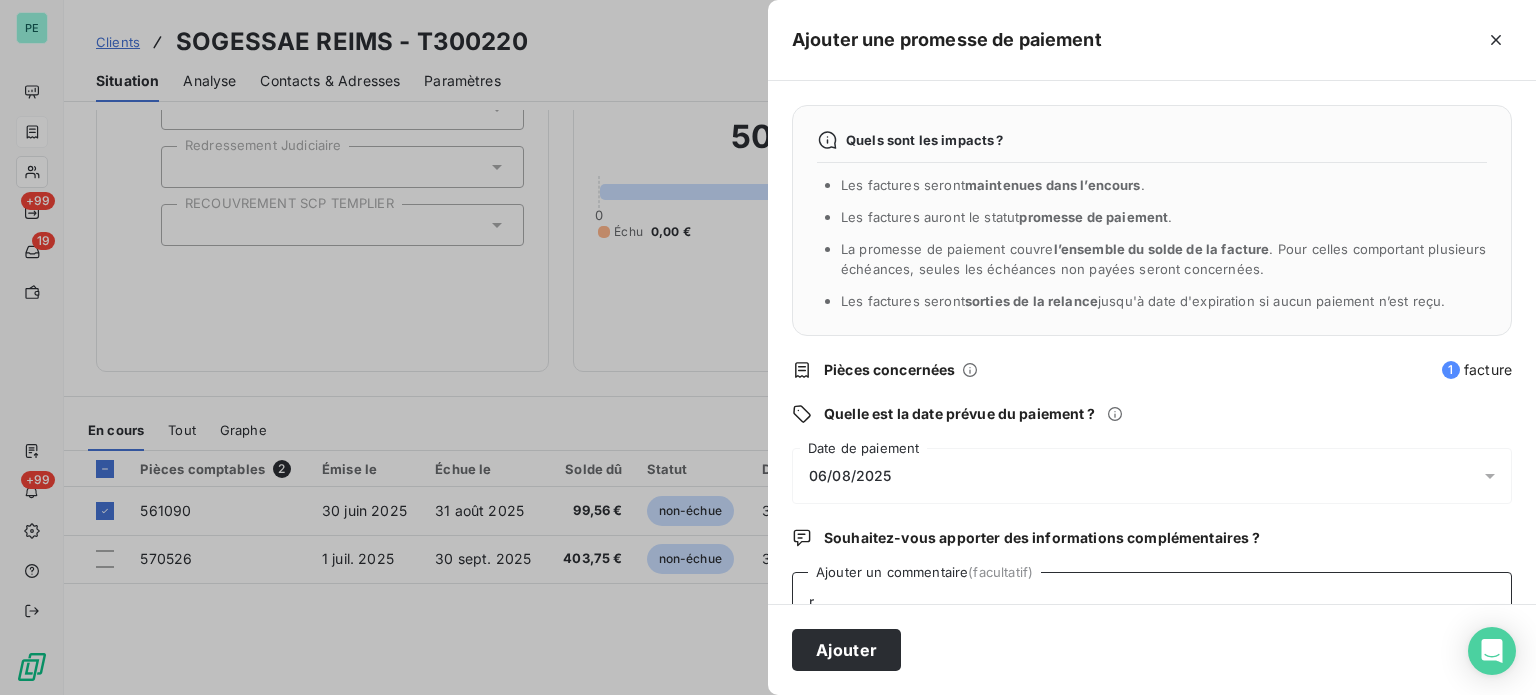 scroll, scrollTop: 5, scrollLeft: 0, axis: vertical 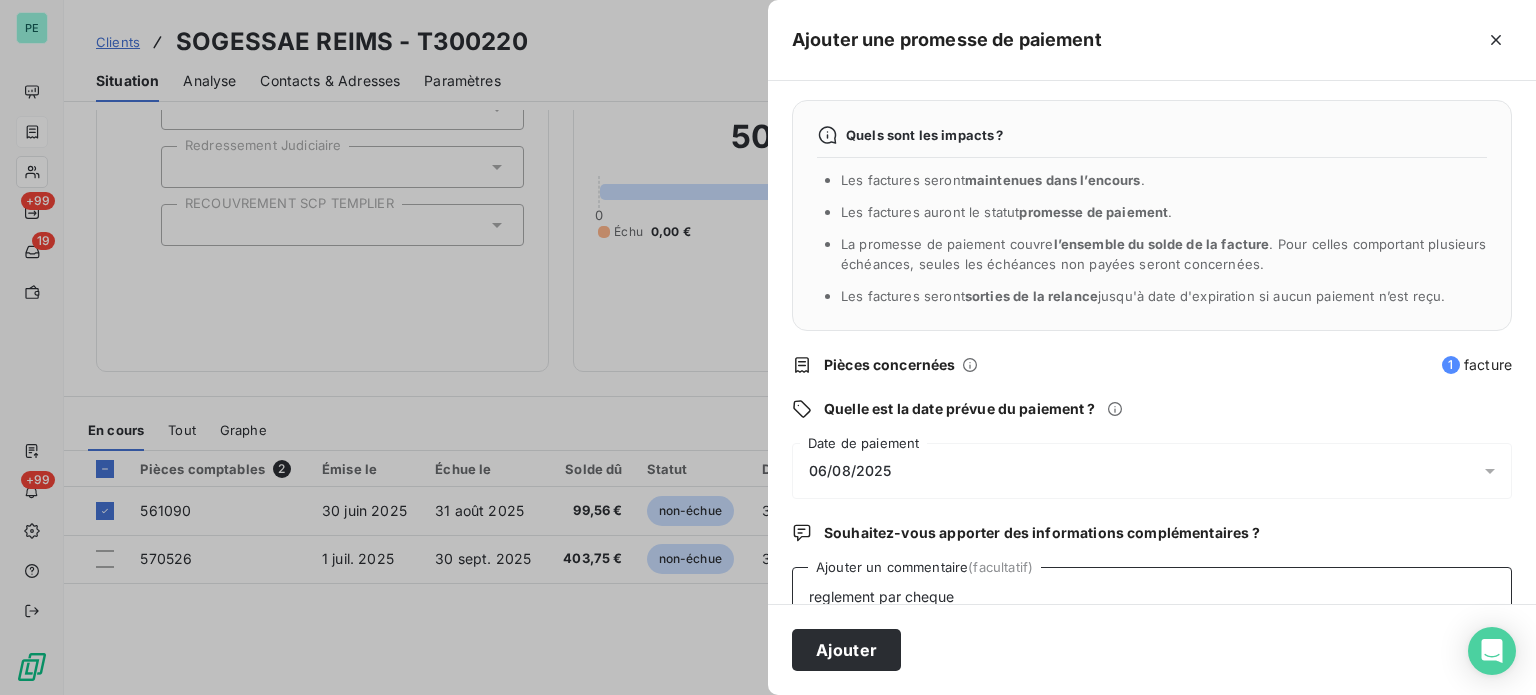 click on "reglement par cheque" at bounding box center (1152, 605) 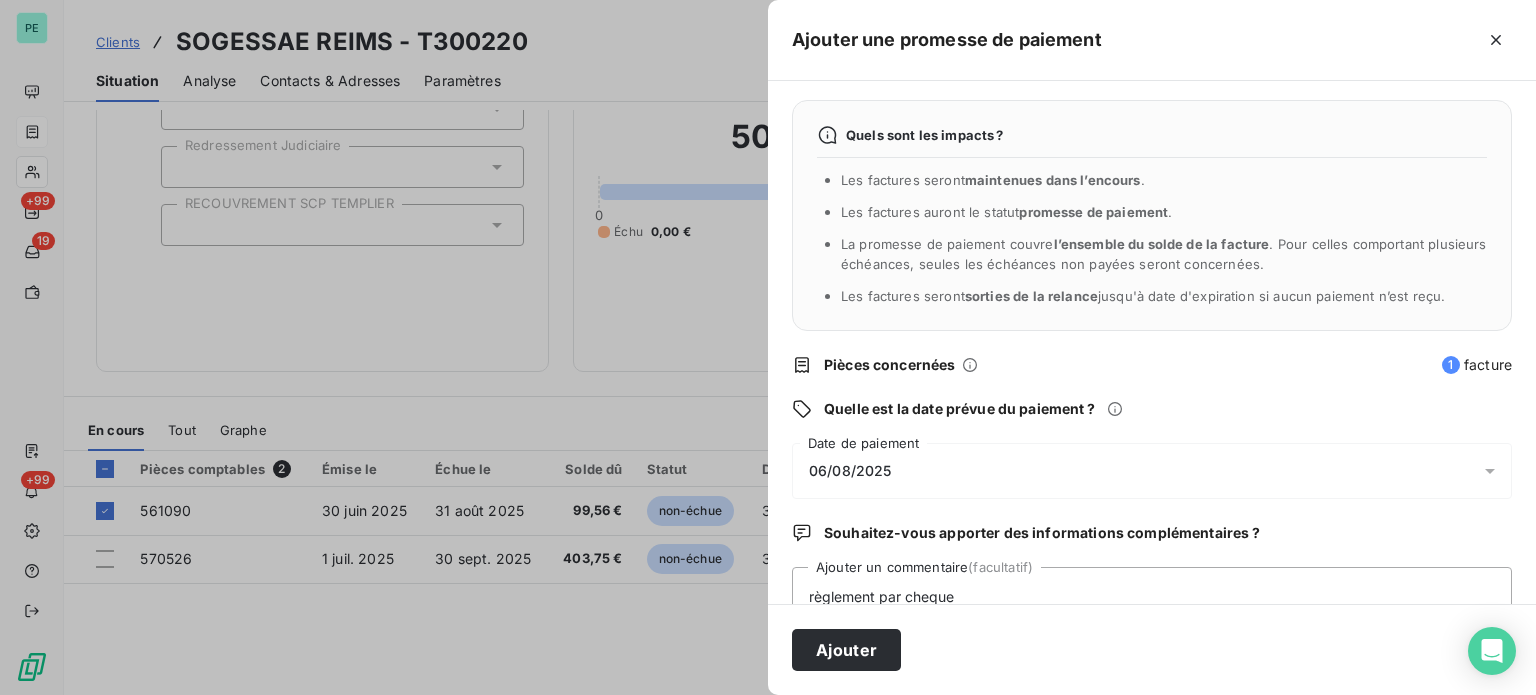 click on "06/08/2025" at bounding box center [850, 471] 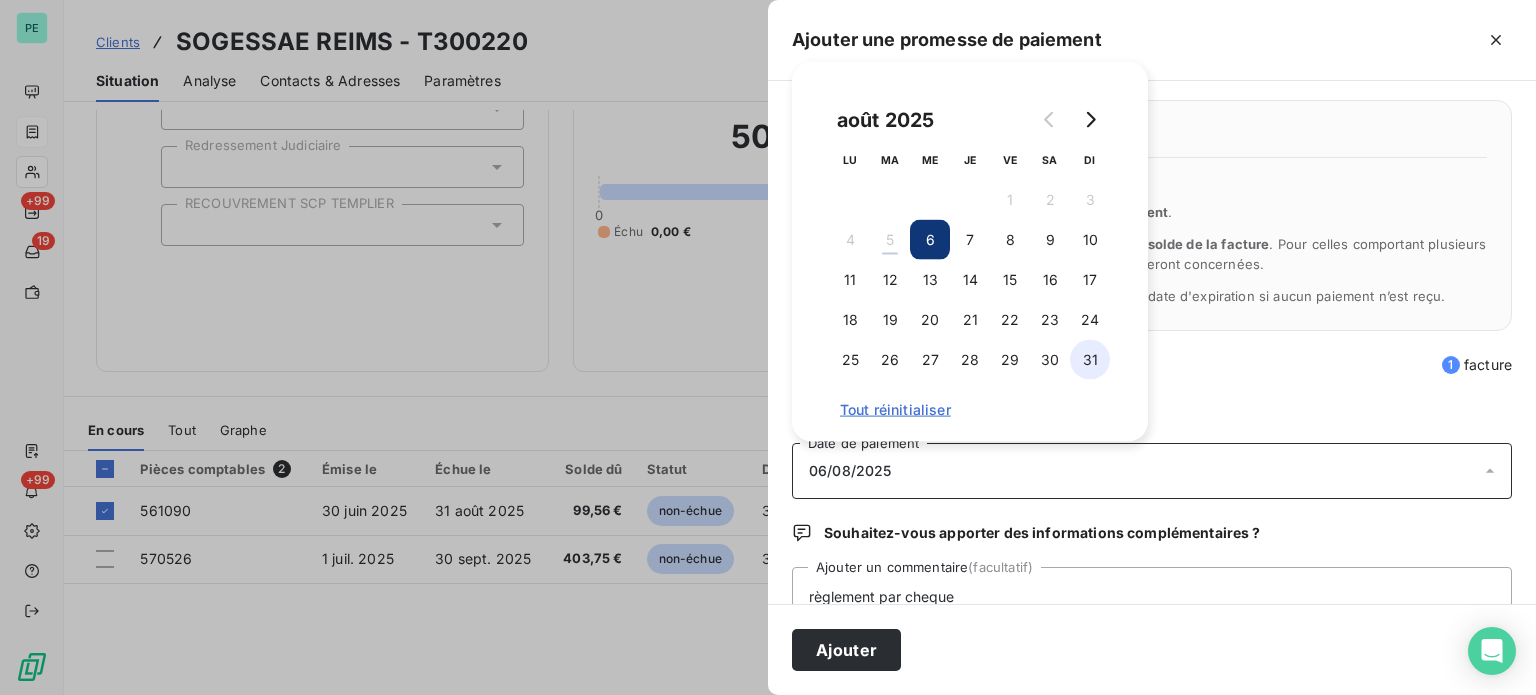 click on "31" at bounding box center [1090, 360] 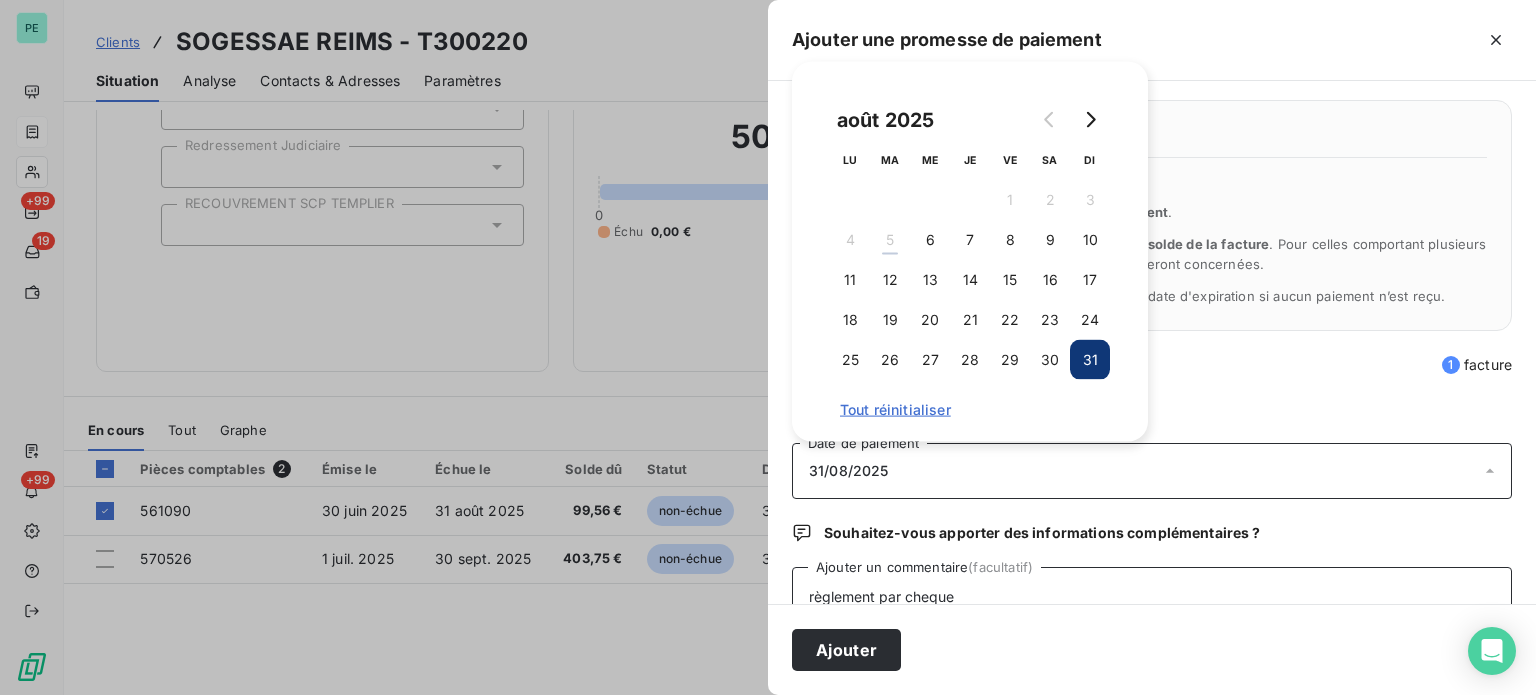 click on "règlement par cheque" at bounding box center [1152, 605] 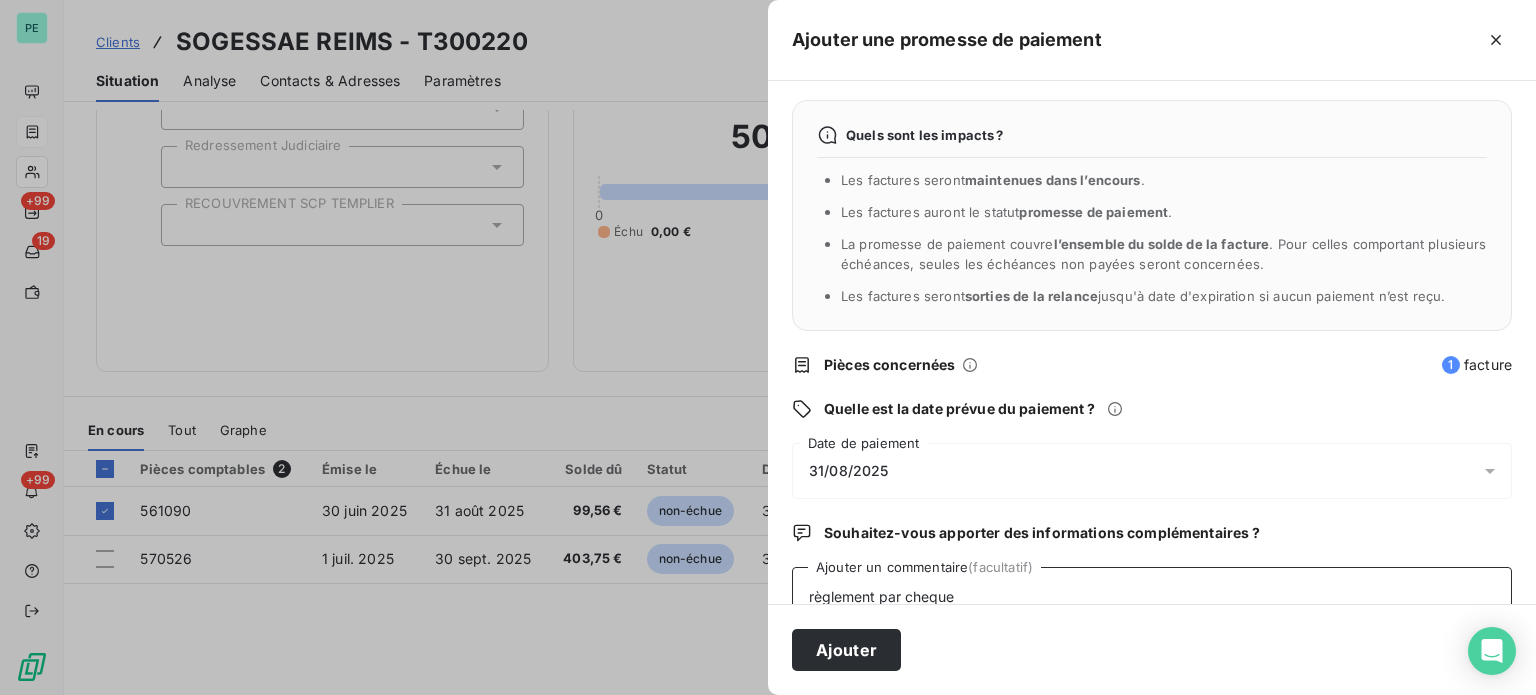 scroll, scrollTop: 65, scrollLeft: 0, axis: vertical 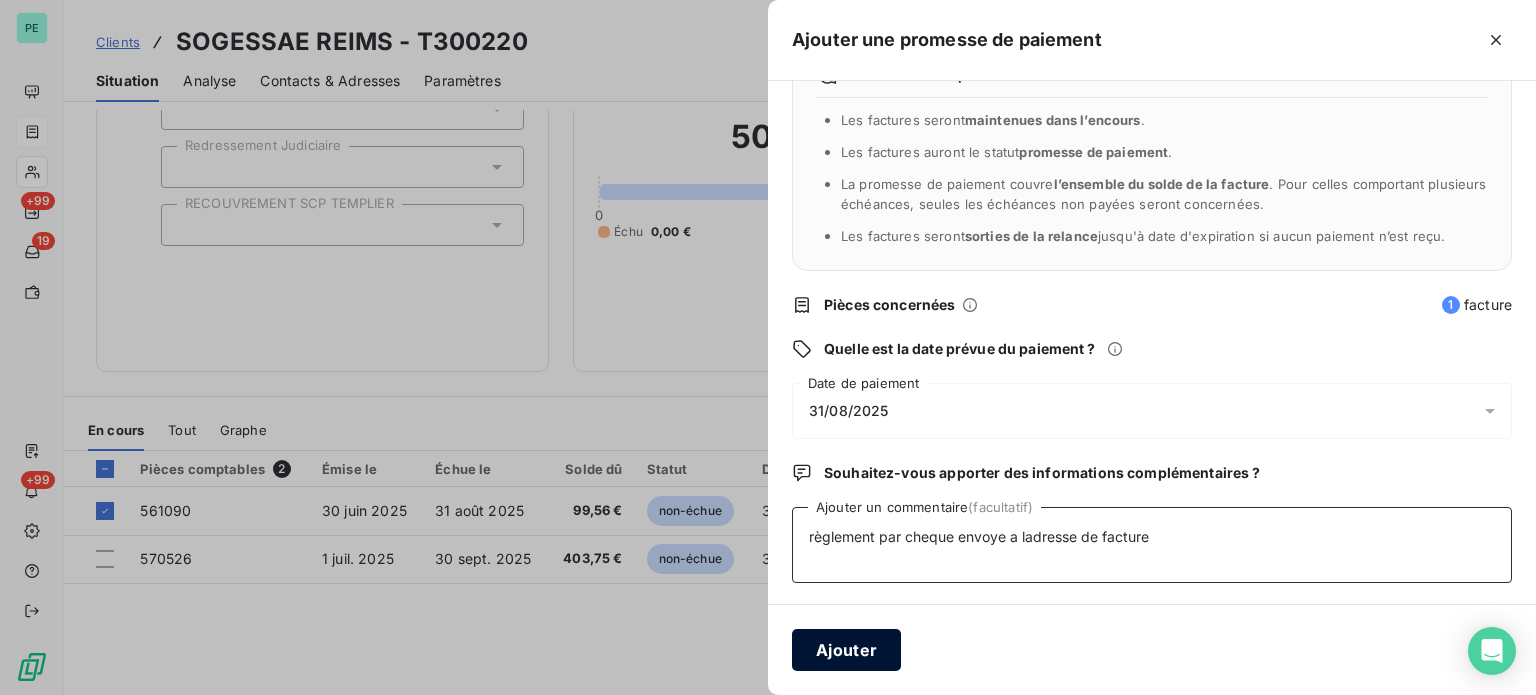 type on "règlement par cheque envoye a ladresse de facture" 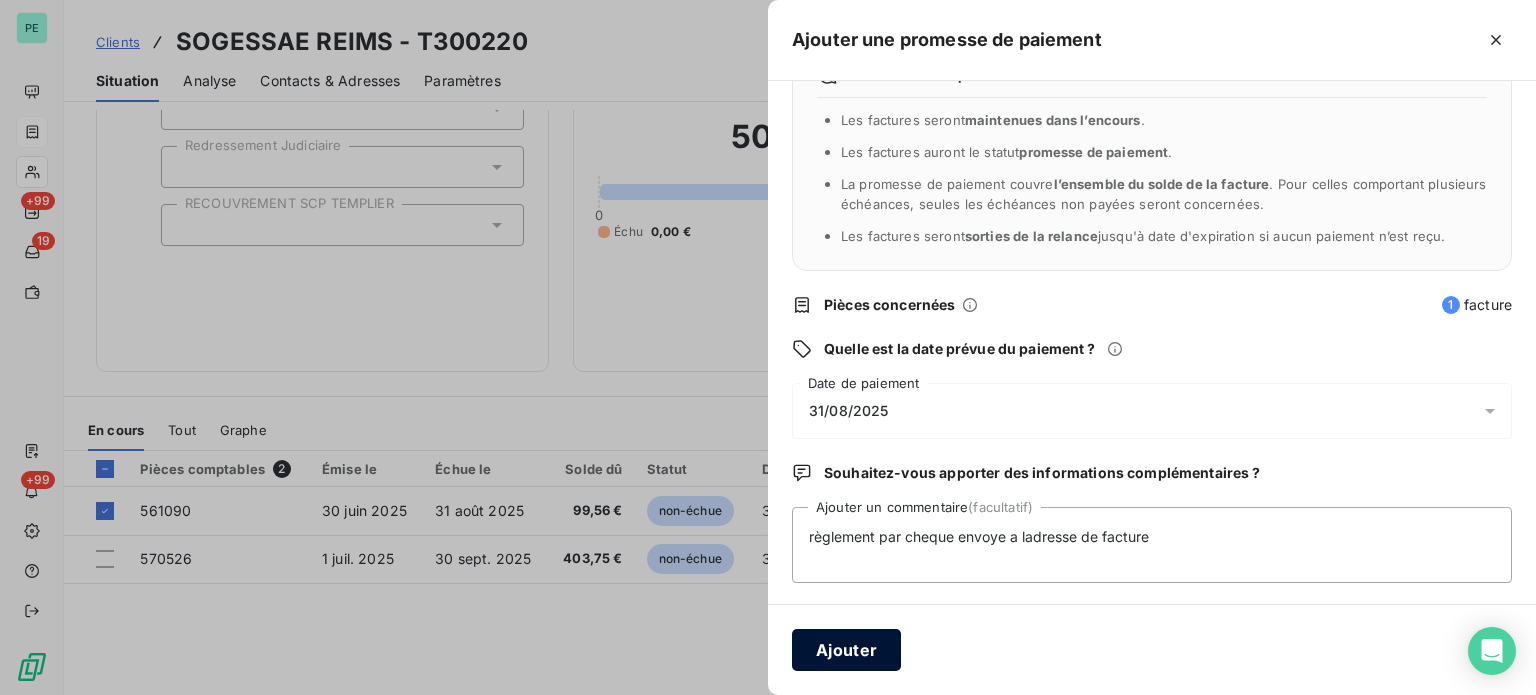 click on "Ajouter" at bounding box center [846, 650] 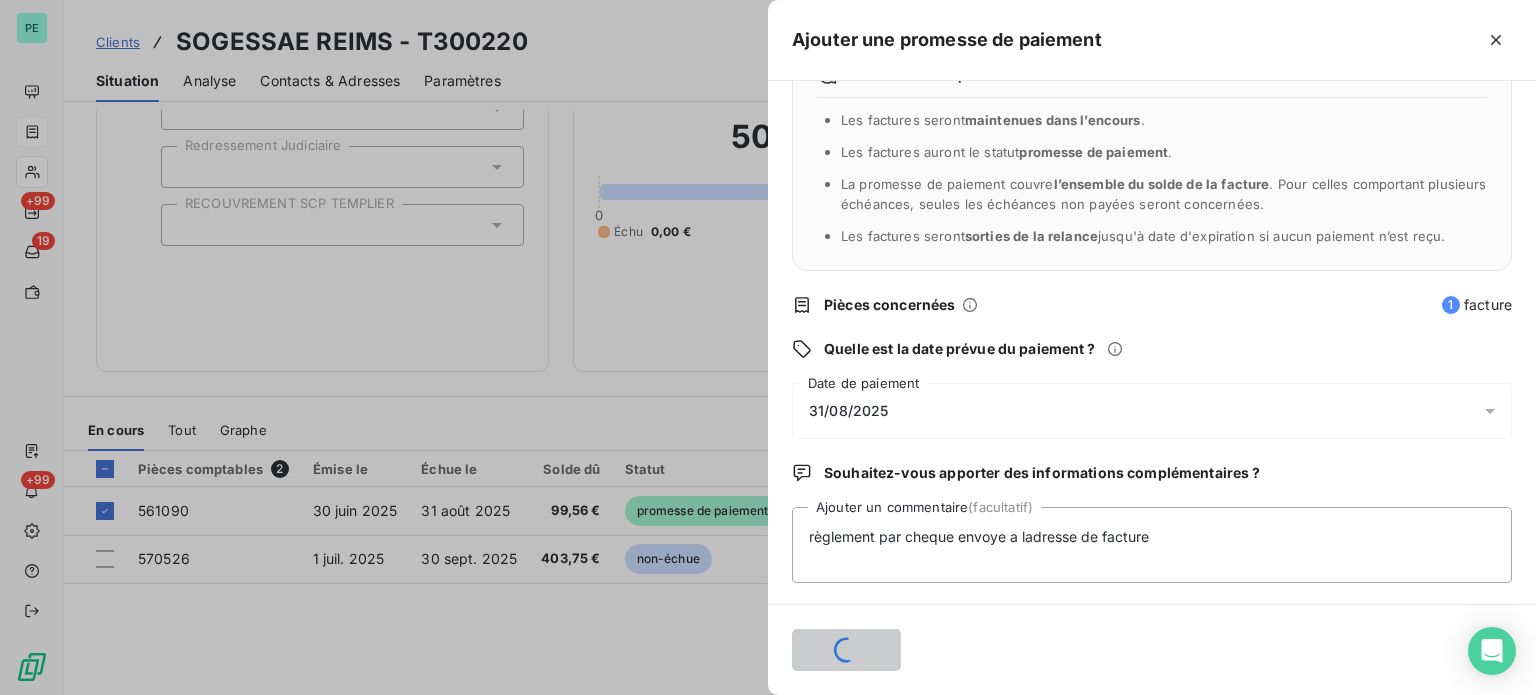 scroll, scrollTop: 215, scrollLeft: 0, axis: vertical 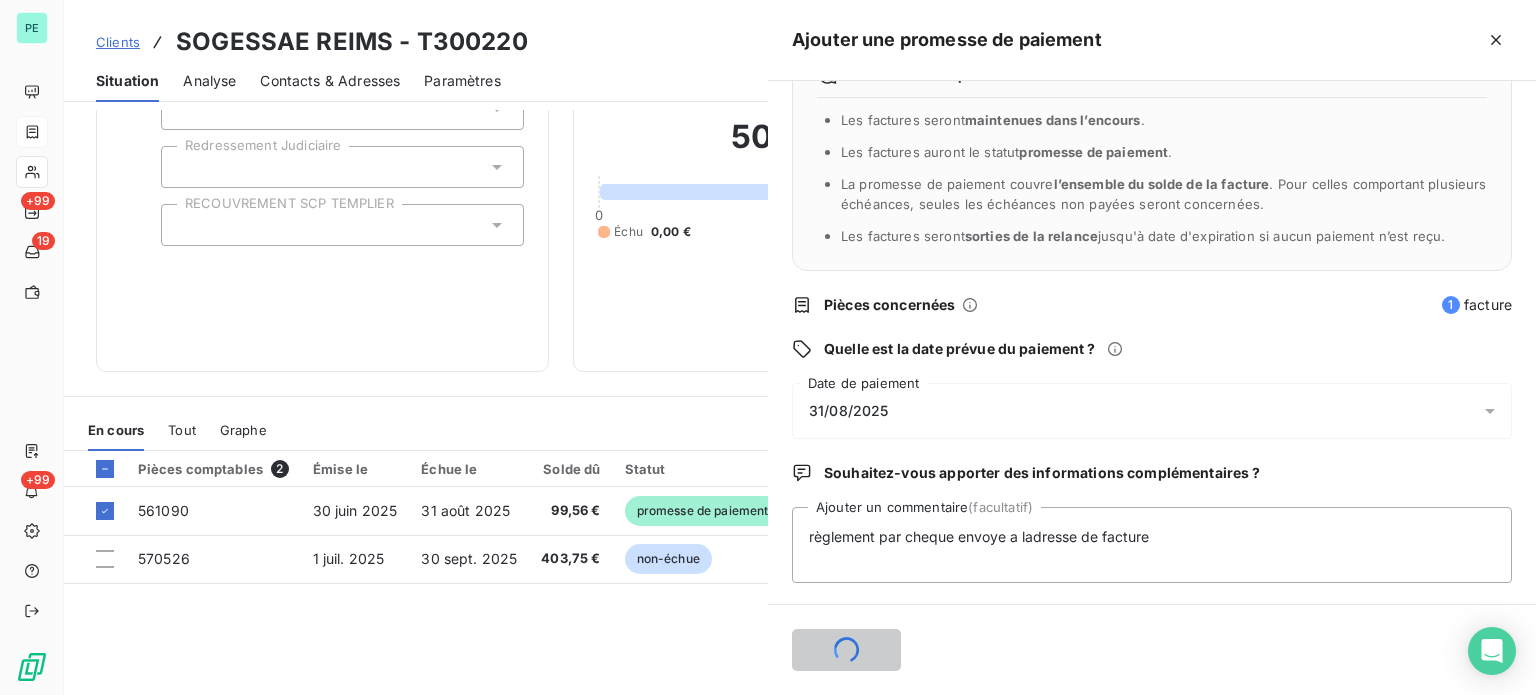 type 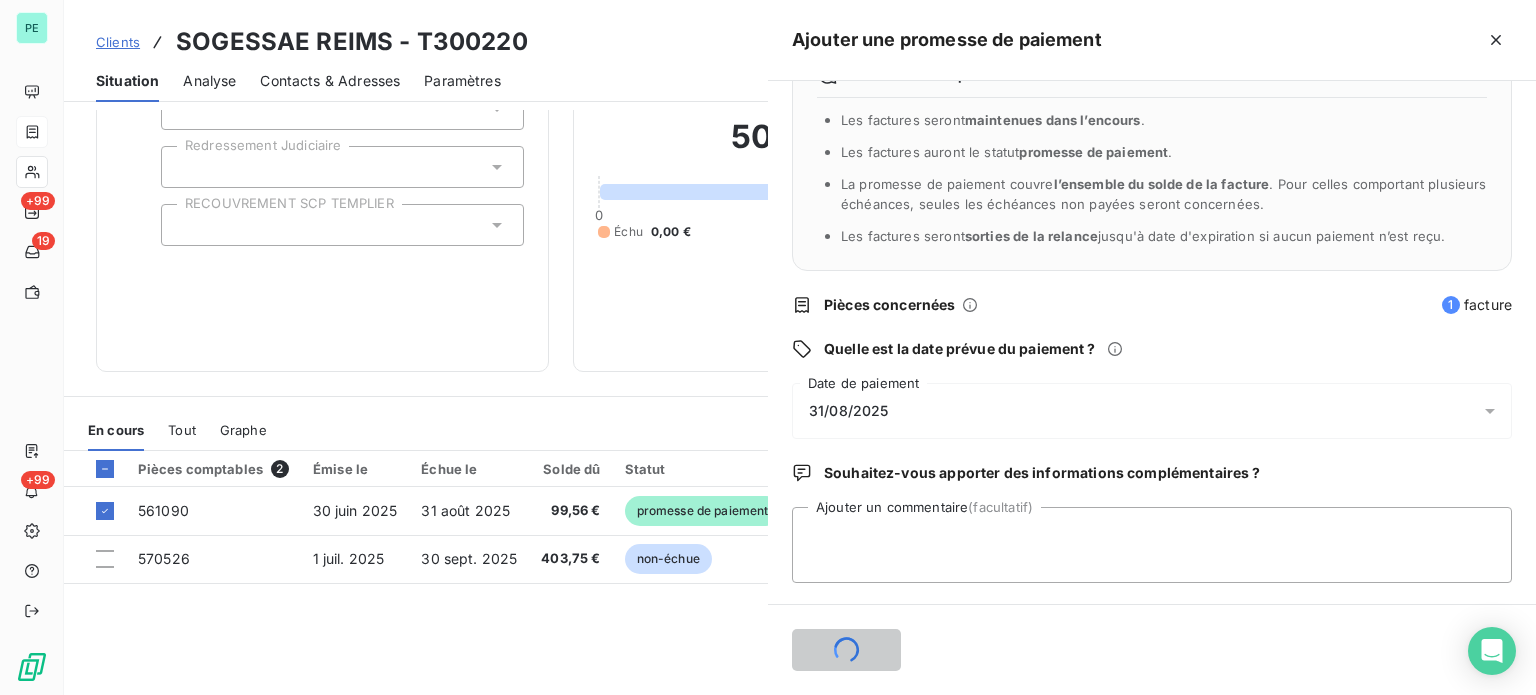 click at bounding box center [768, 347] 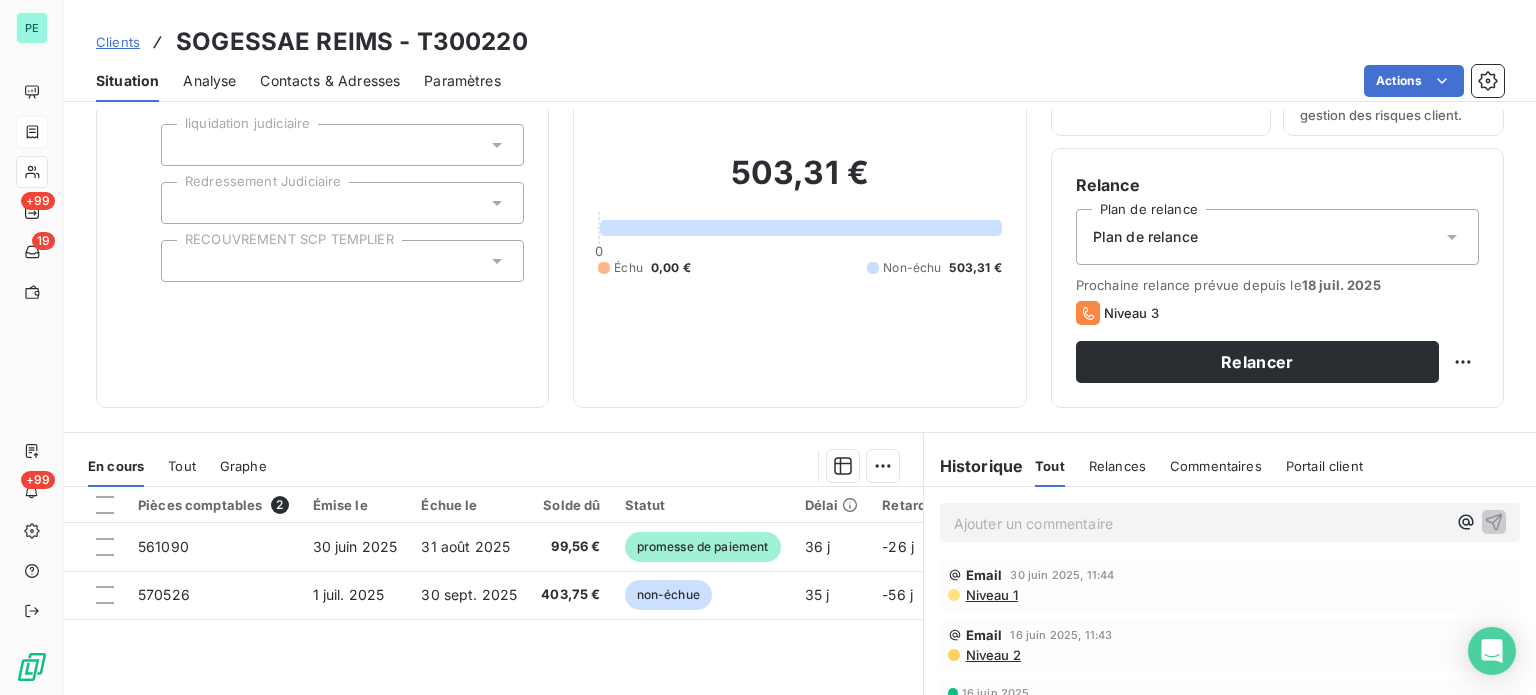 scroll, scrollTop: 300, scrollLeft: 0, axis: vertical 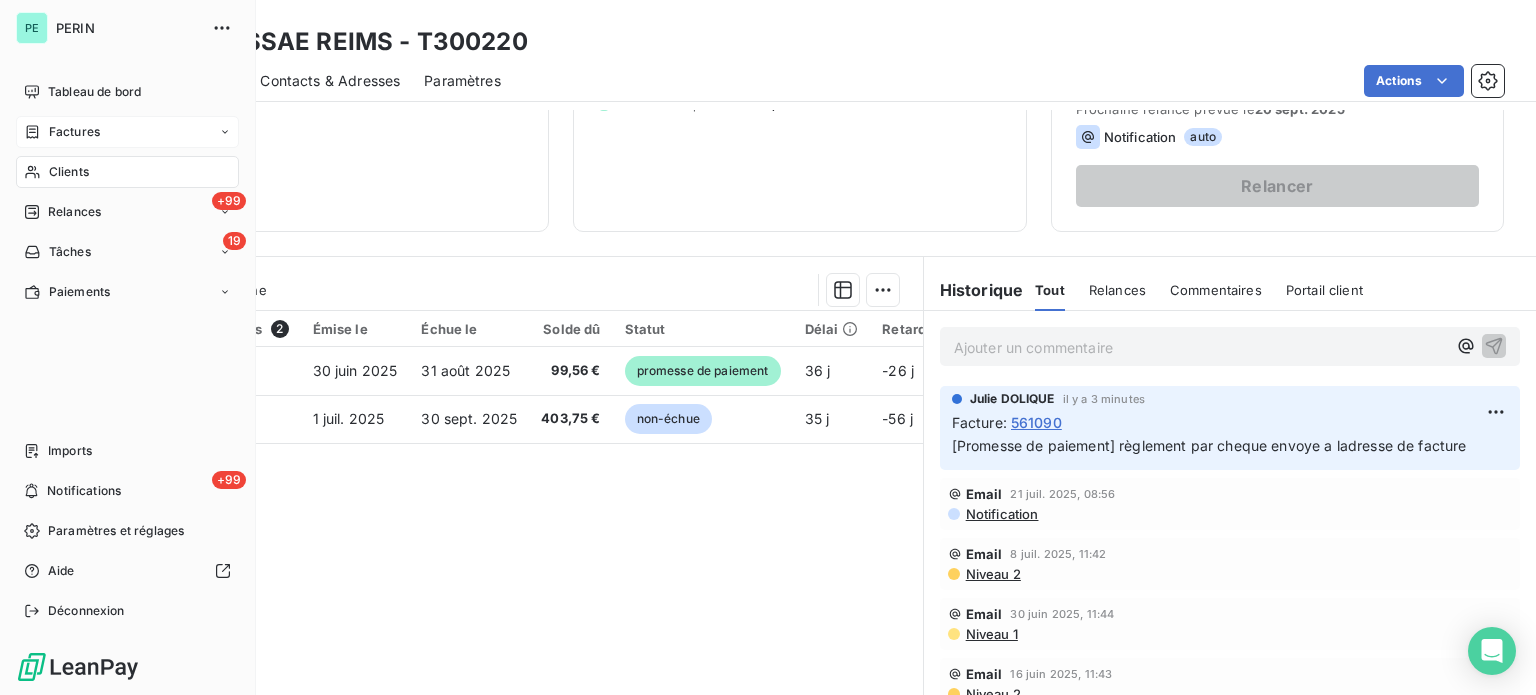 click on "Factures" at bounding box center [74, 132] 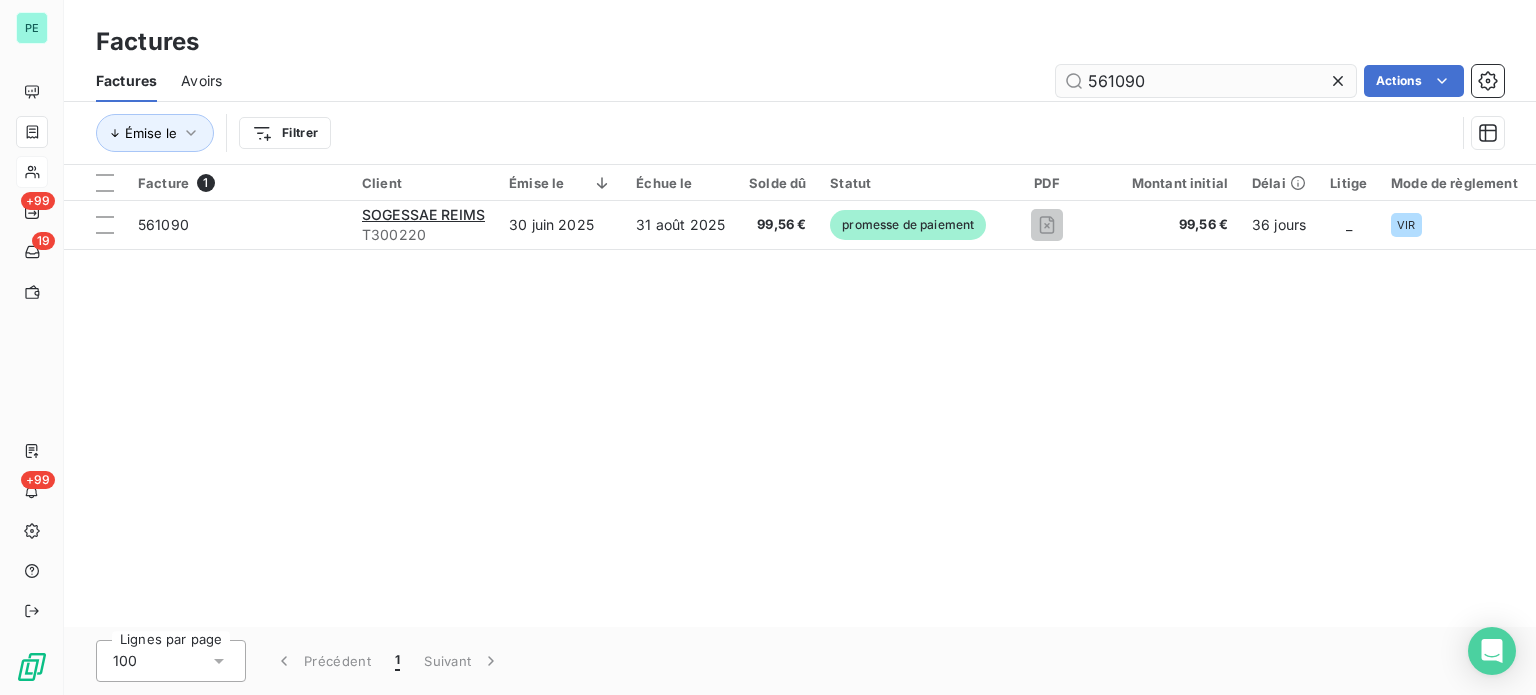 drag, startPoint x: 1106, startPoint y: 80, endPoint x: 1196, endPoint y: 81, distance: 90.005554 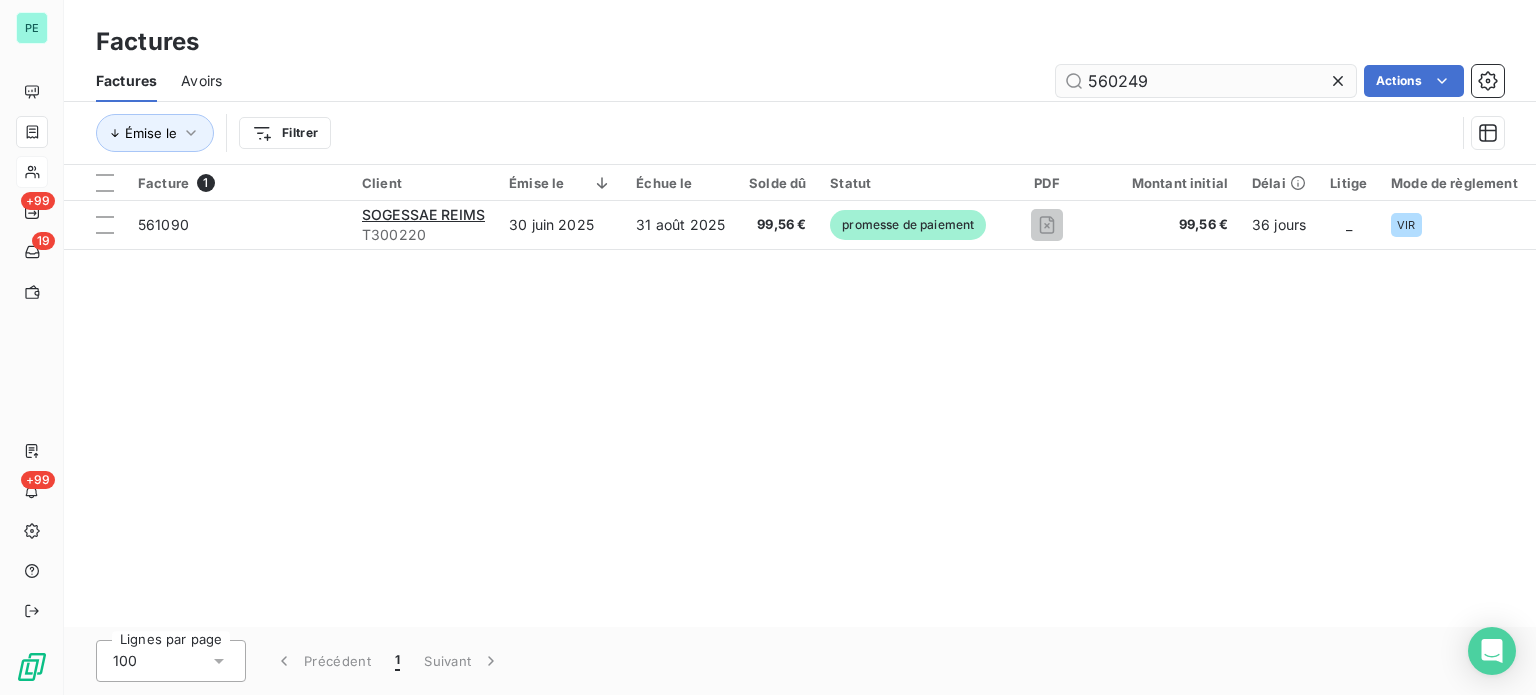 type on "560249" 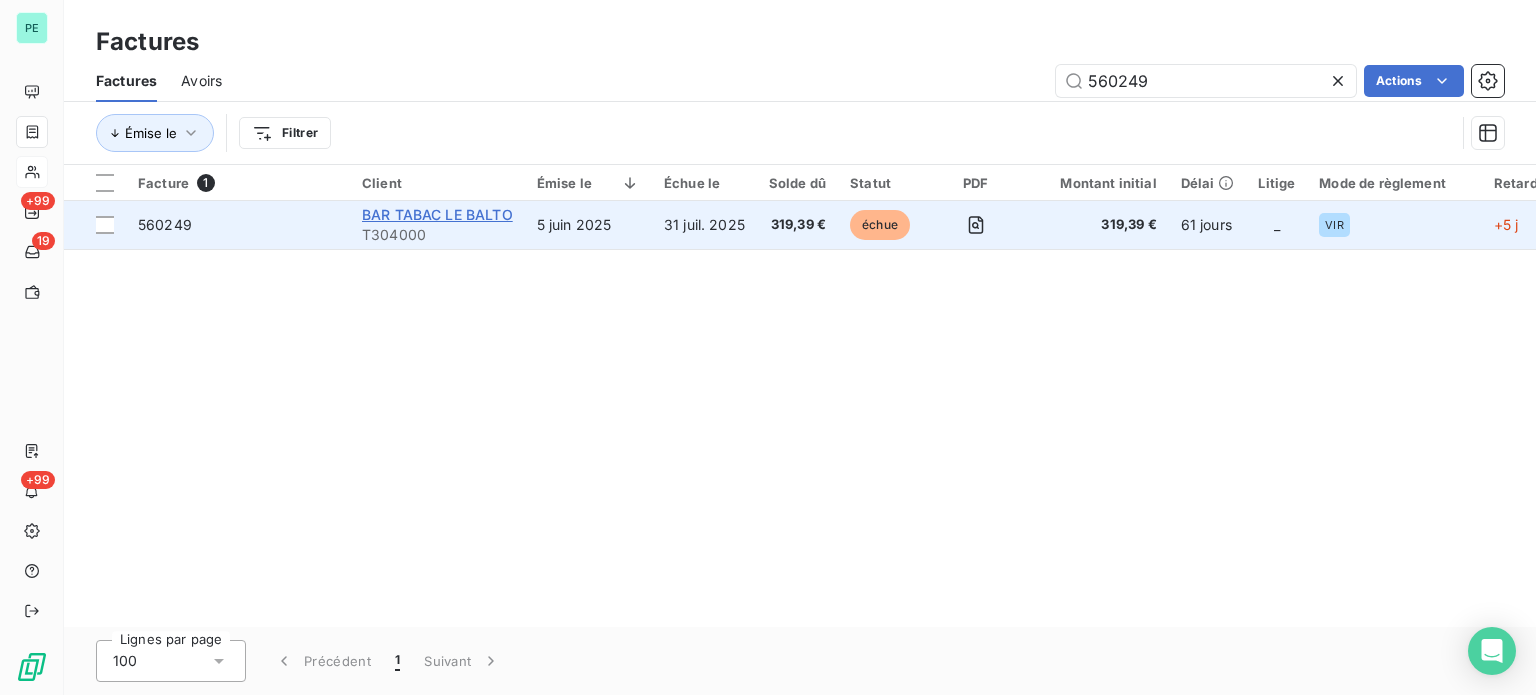 click on "BAR TABAC LE BALTO" at bounding box center (437, 214) 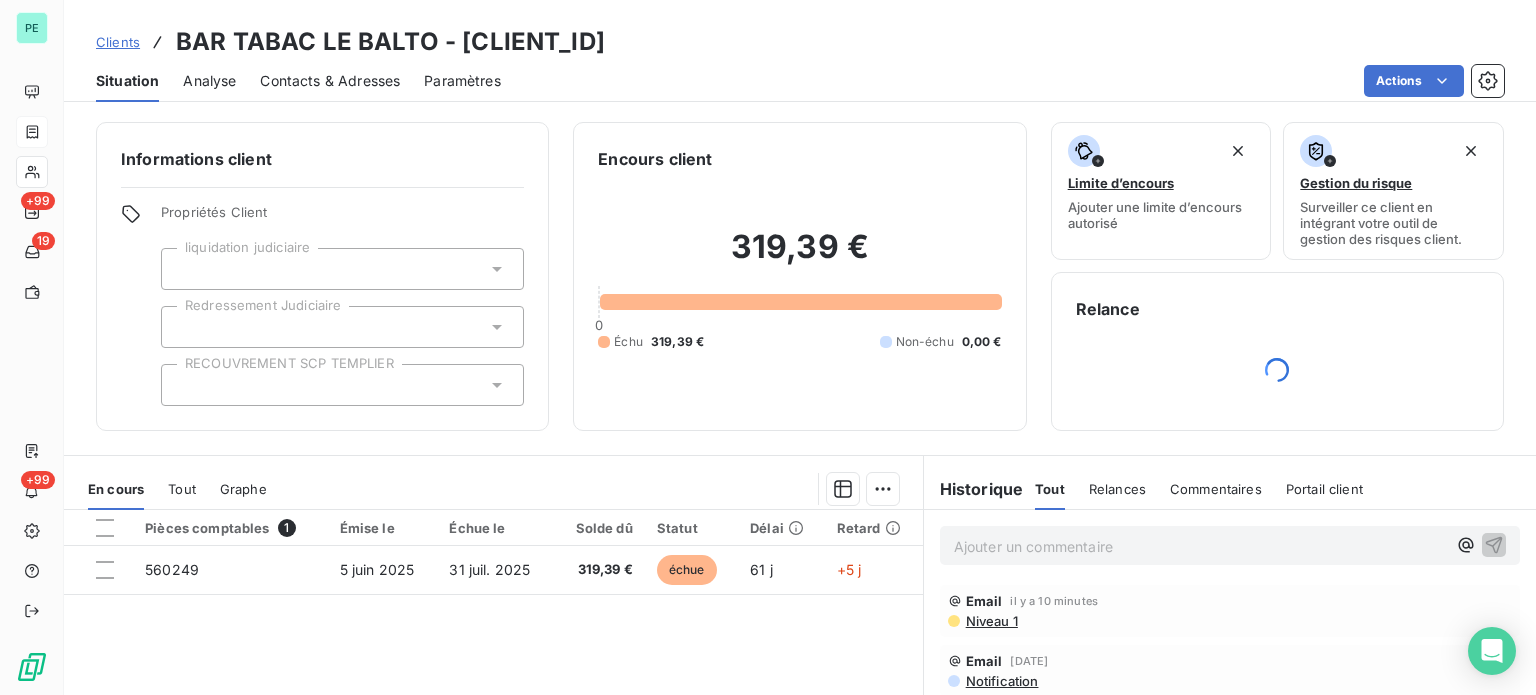 click on "Ajouter un commentaire ﻿" at bounding box center (1200, 546) 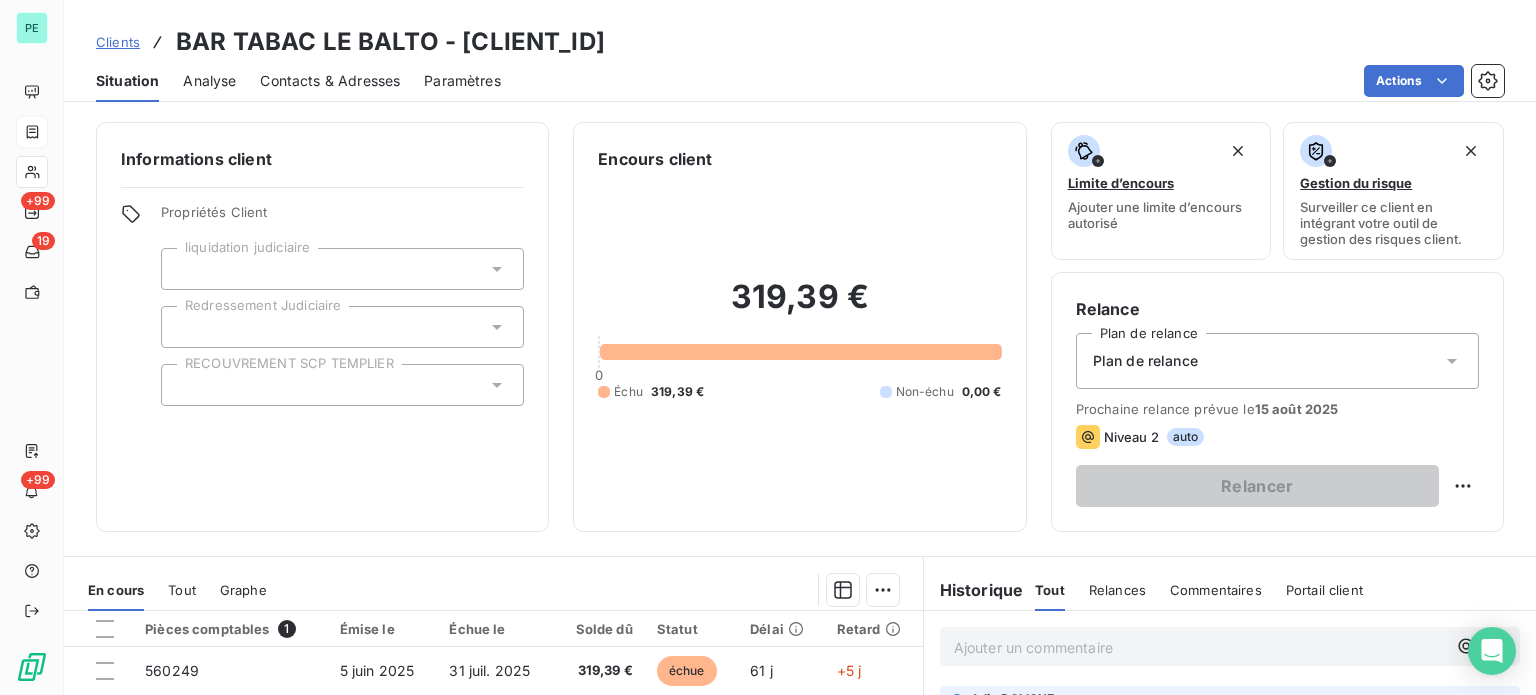 scroll, scrollTop: 100, scrollLeft: 0, axis: vertical 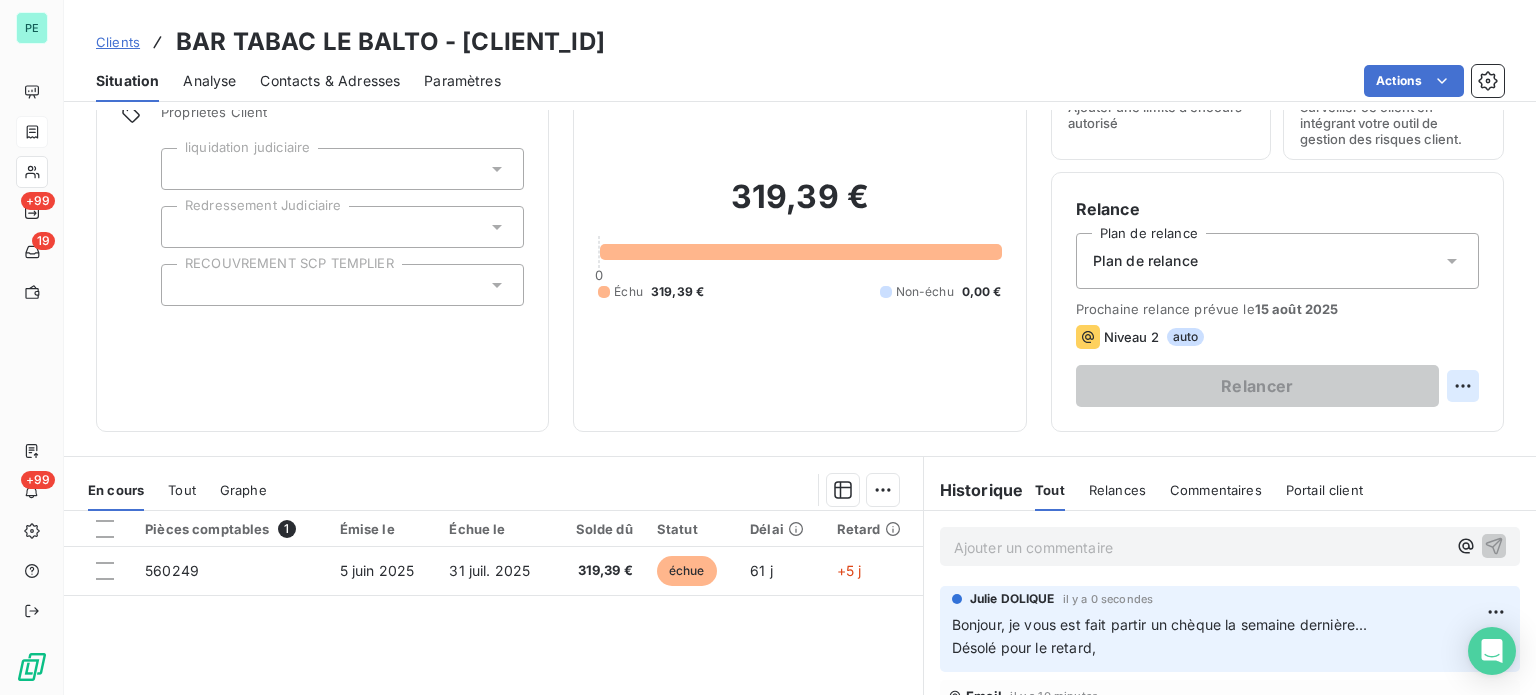 click on "[FIRST] [LAST] il y a 0 secondes Bonjour, je vous est fait partir un chèque la semaine dernière... Désolé pour le retard," at bounding box center [768, 347] 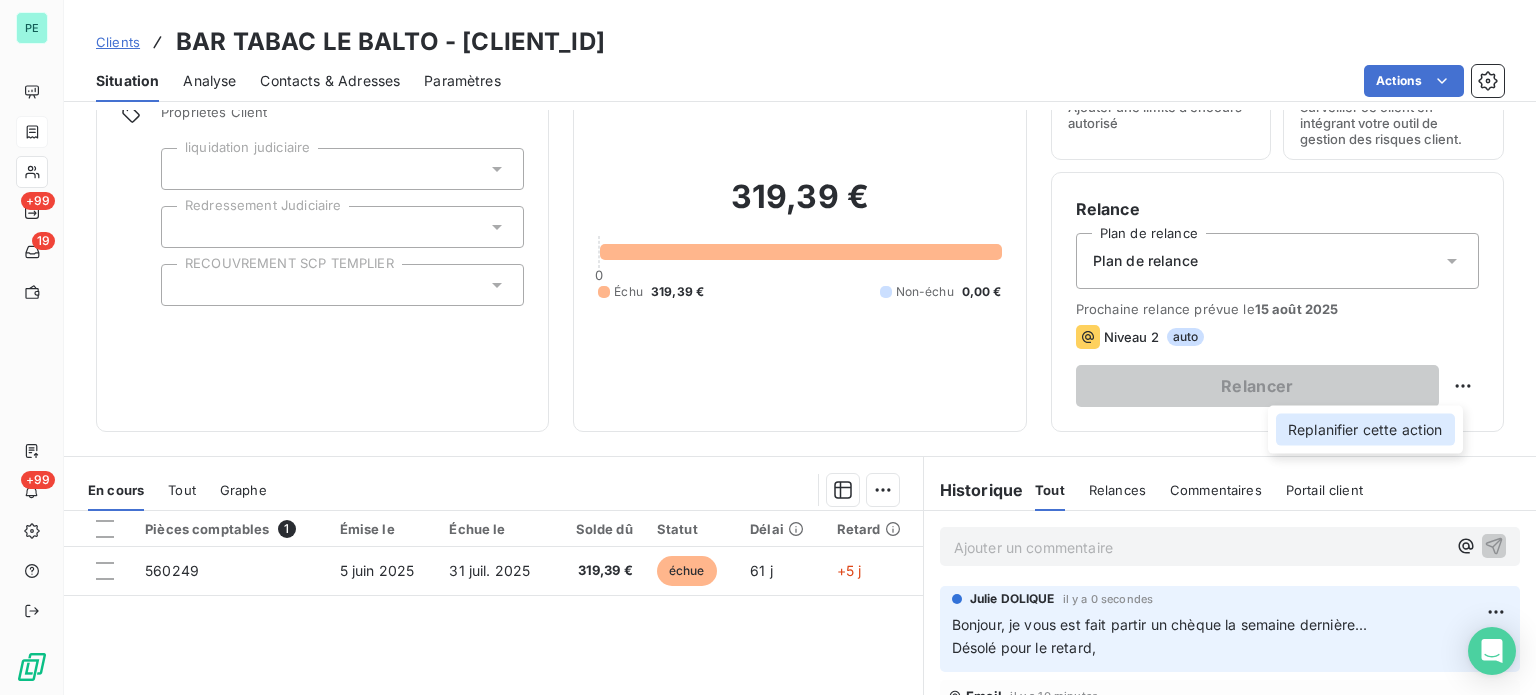 click on "Replanifier cette action" at bounding box center [1365, 430] 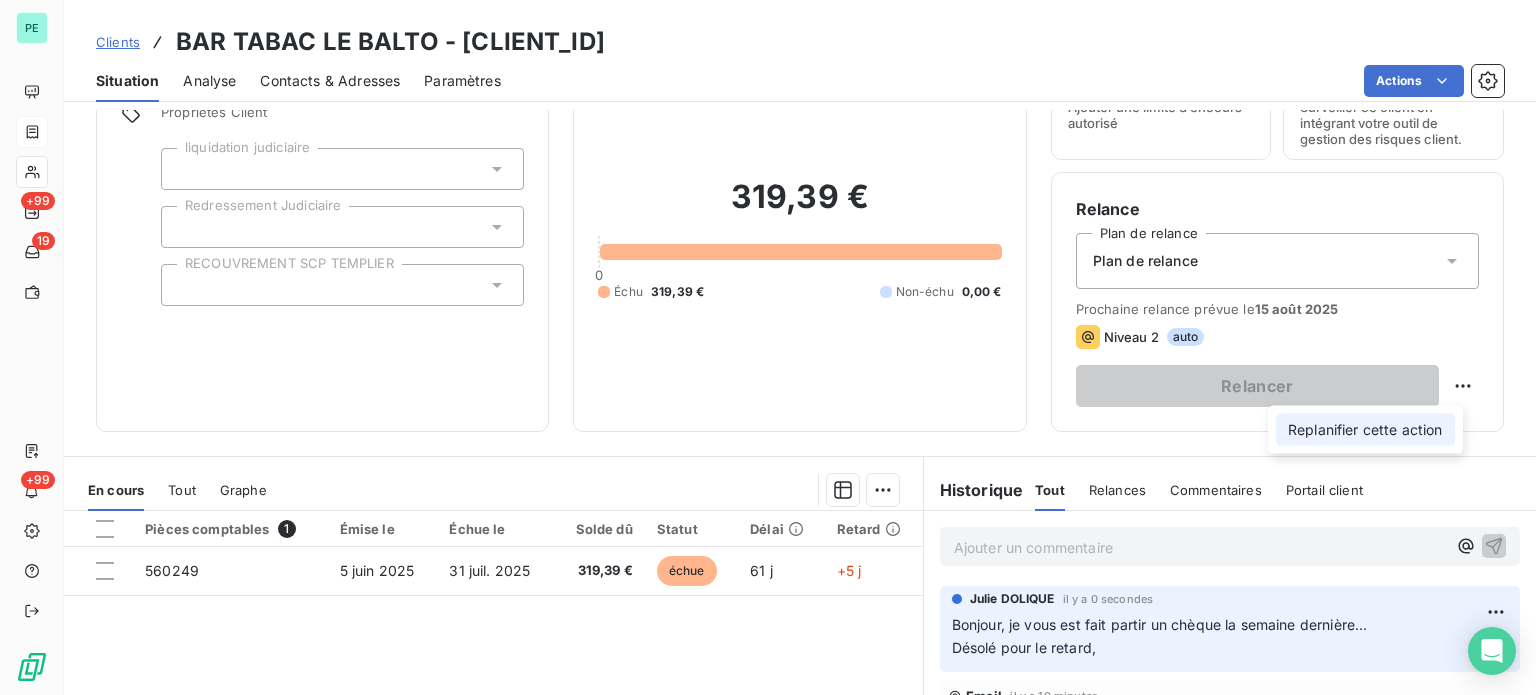 select on "7" 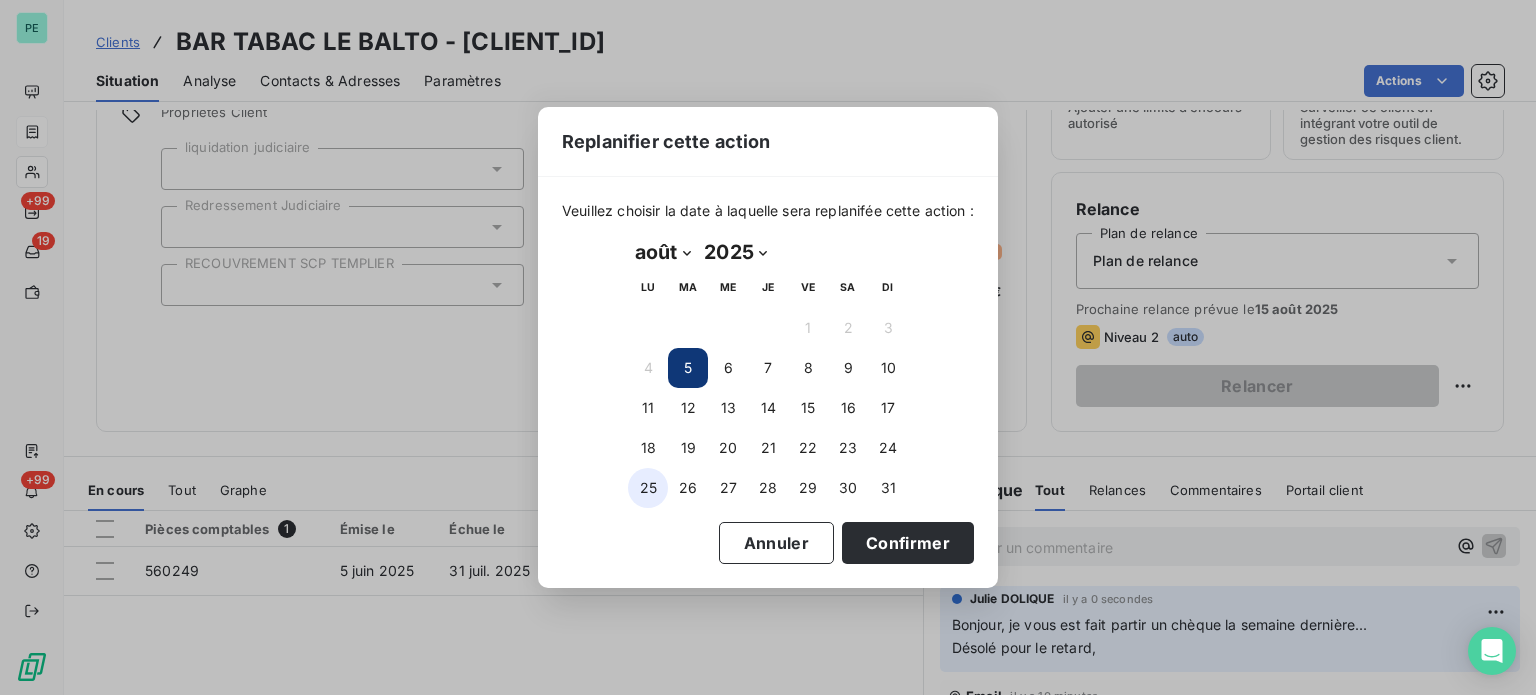 click on "25" at bounding box center (648, 488) 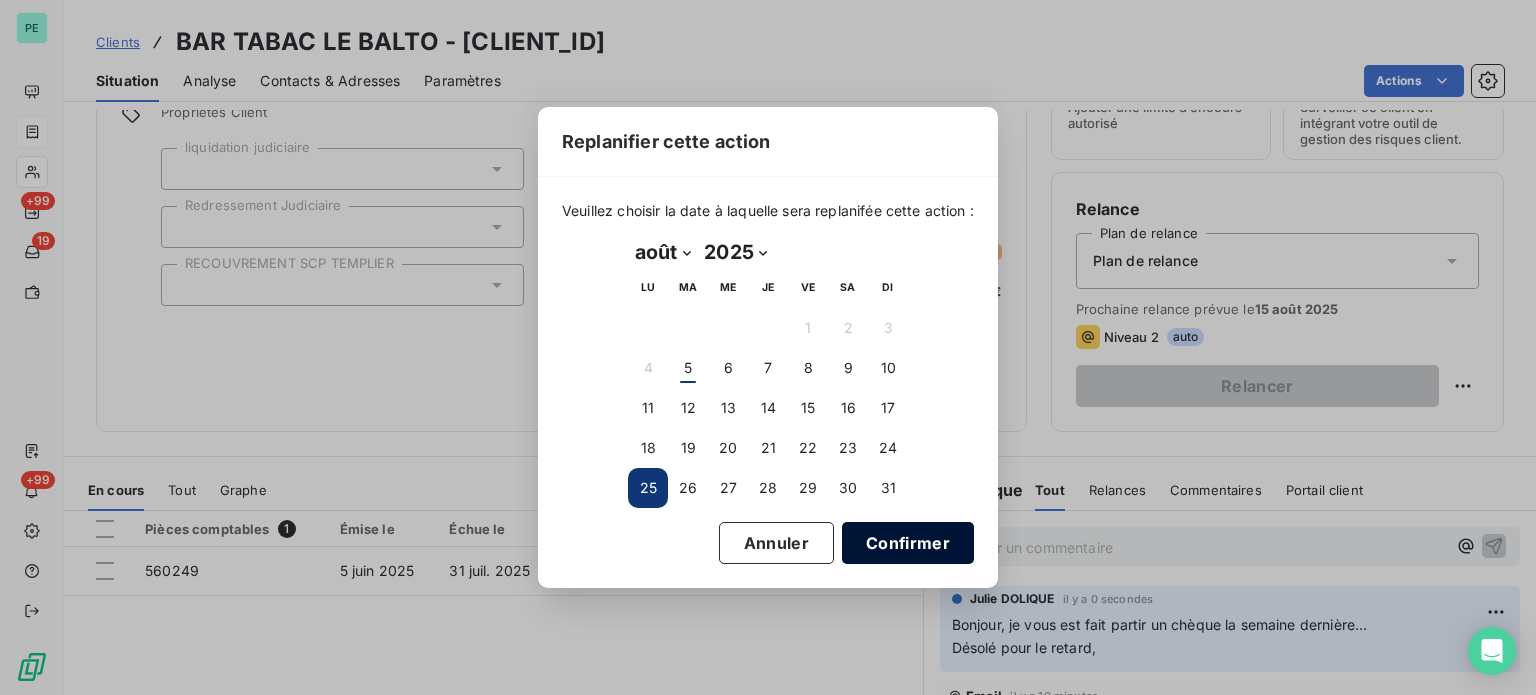 click on "Confirmer" at bounding box center [908, 543] 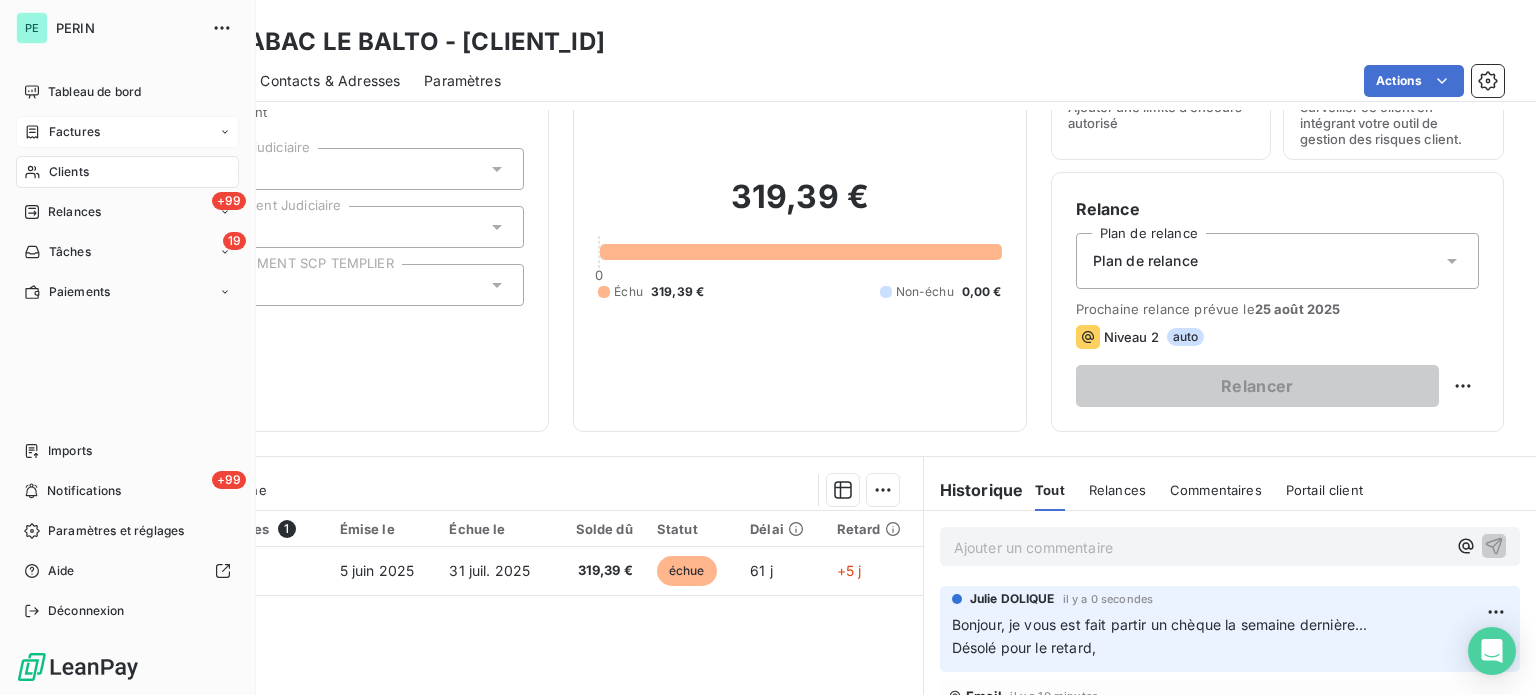 click on "Factures" at bounding box center [74, 132] 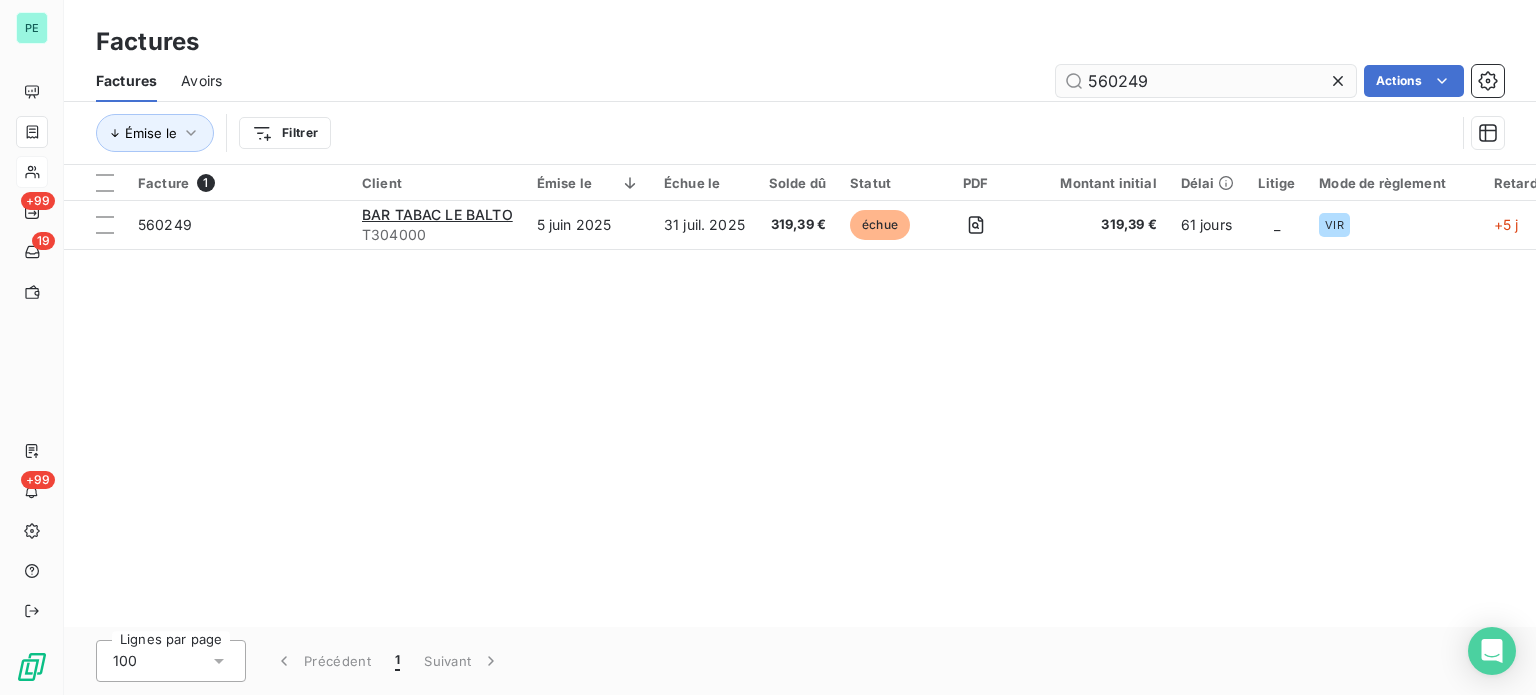 drag, startPoint x: 1098, startPoint y: 81, endPoint x: 1210, endPoint y: 81, distance: 112 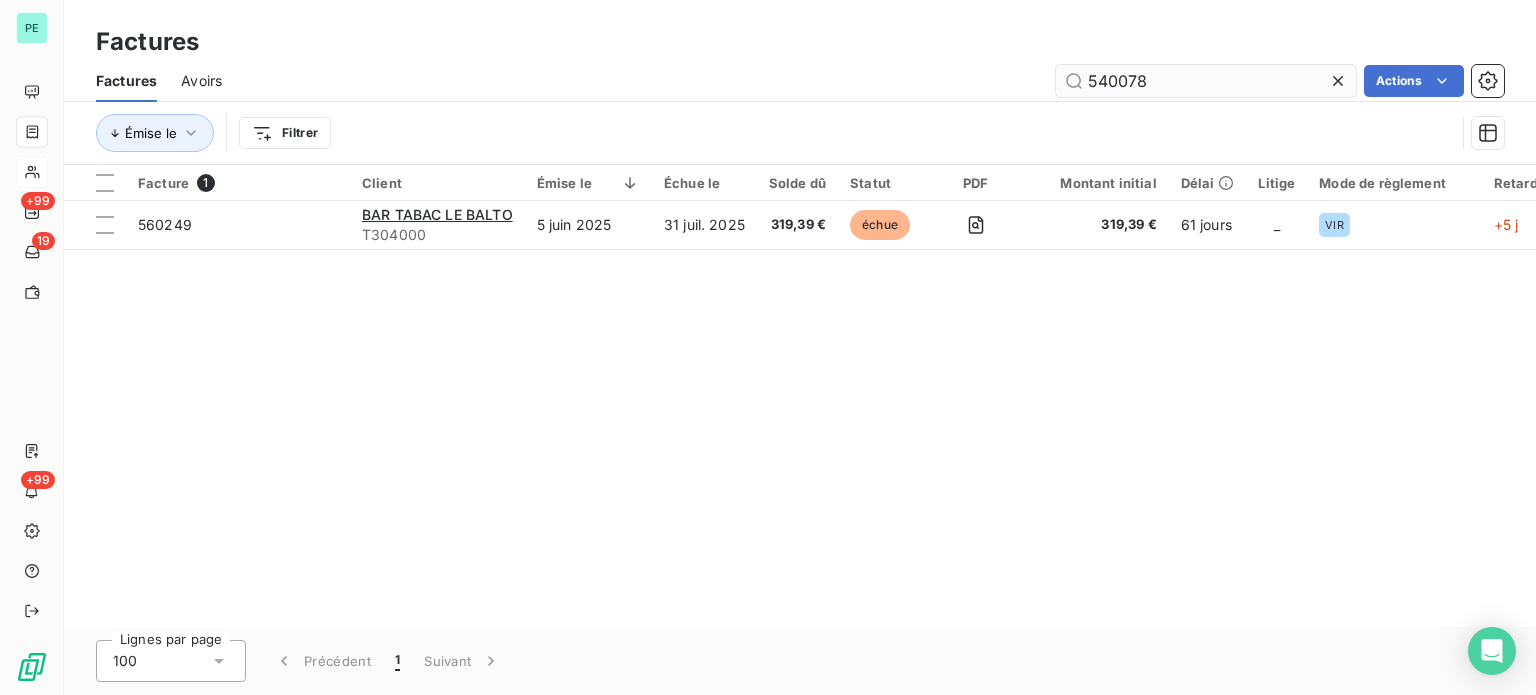 type on "540078" 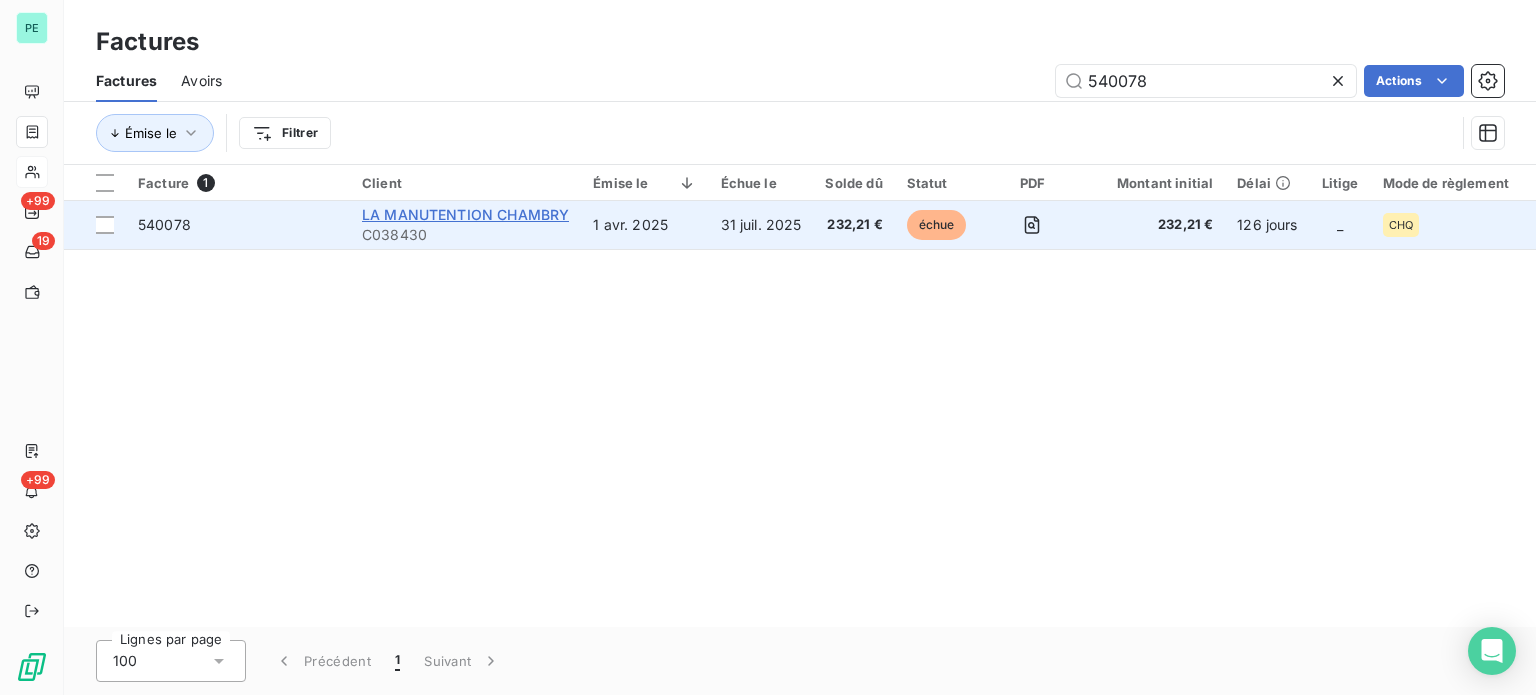click on "LA MANUTENTION CHAMBRY" at bounding box center (465, 214) 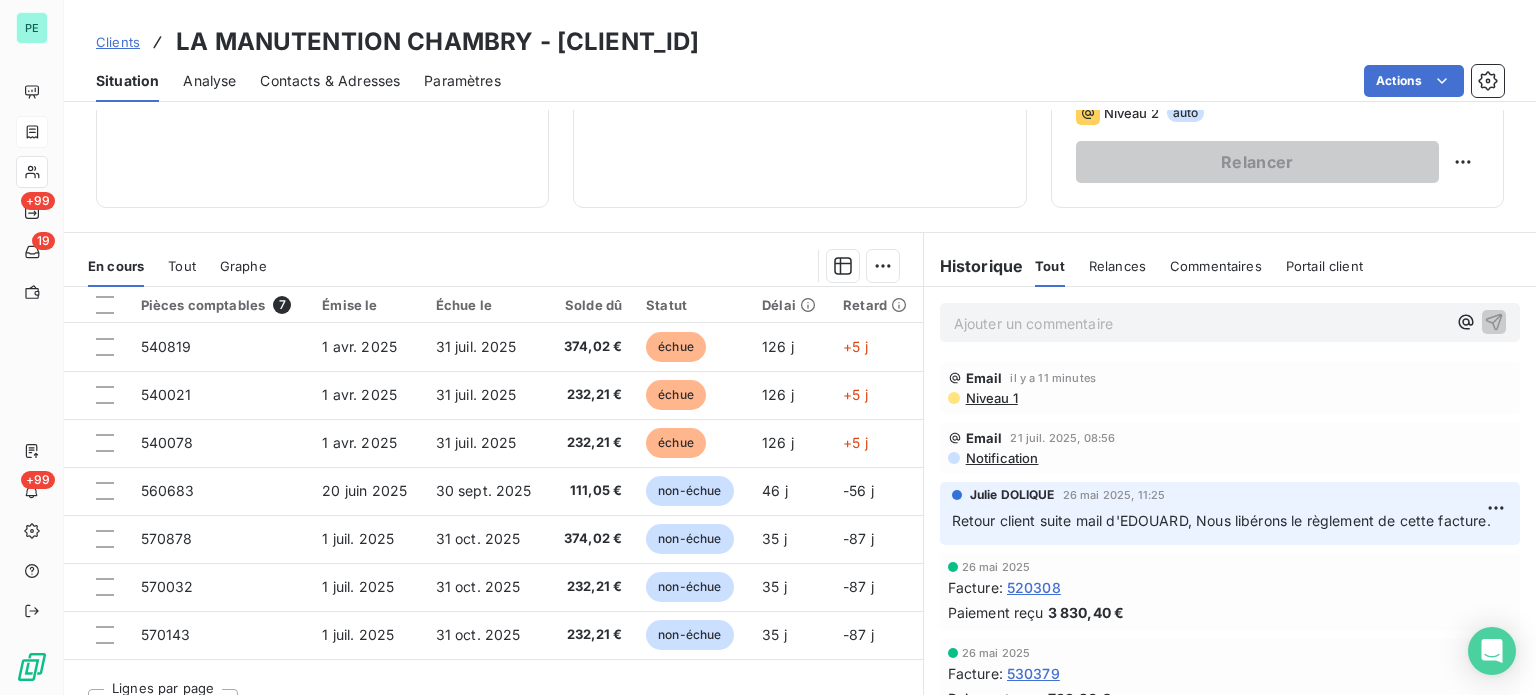 scroll, scrollTop: 360, scrollLeft: 0, axis: vertical 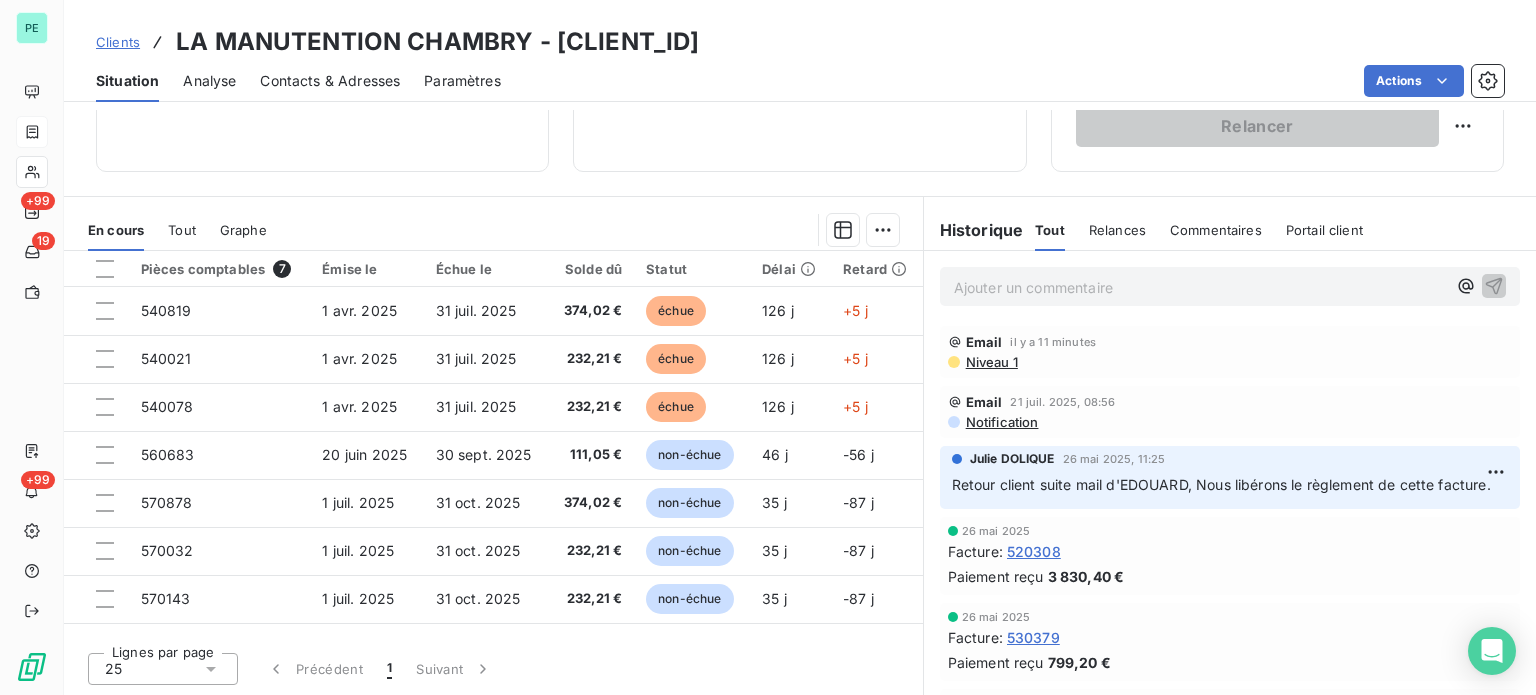 click on "Ajouter un commentaire ﻿" at bounding box center [1200, 287] 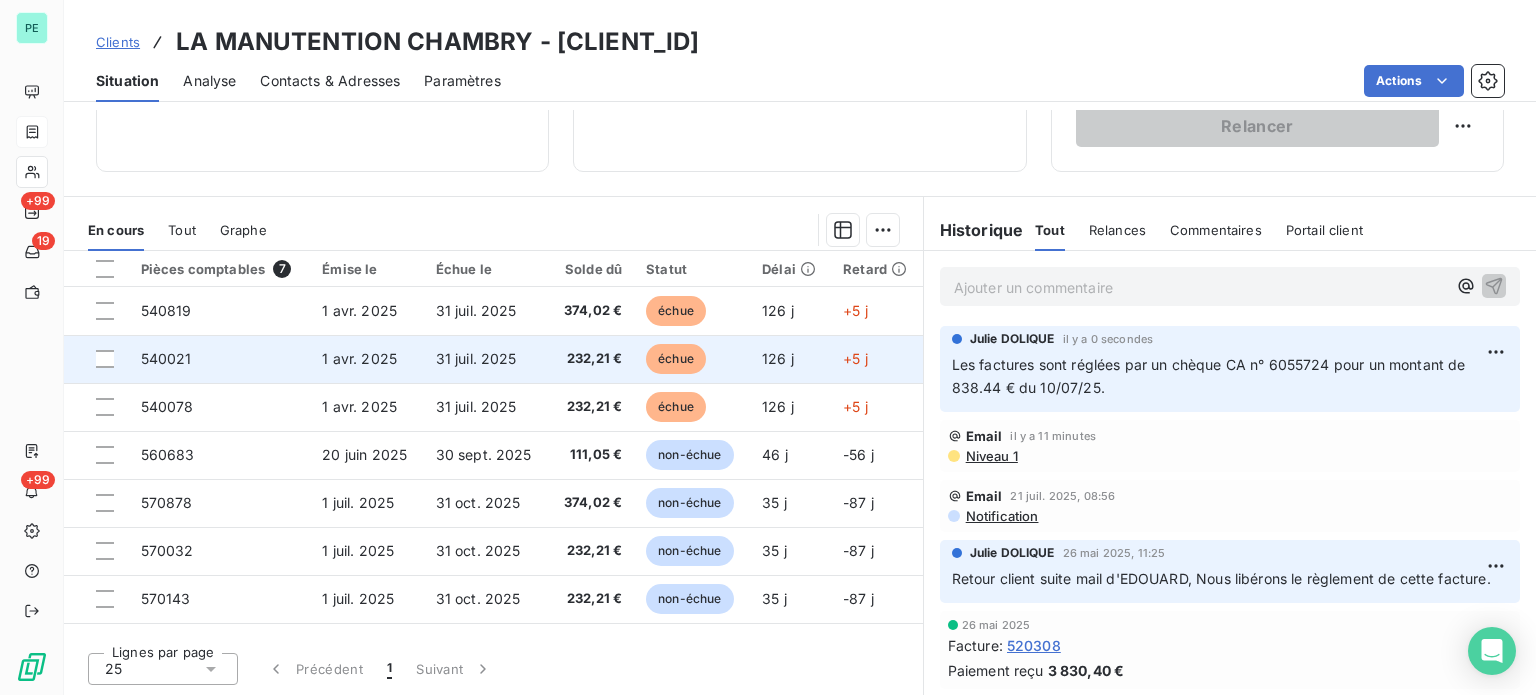 drag, startPoint x: 102, startPoint y: 405, endPoint x: 101, endPoint y: 379, distance: 26.019224 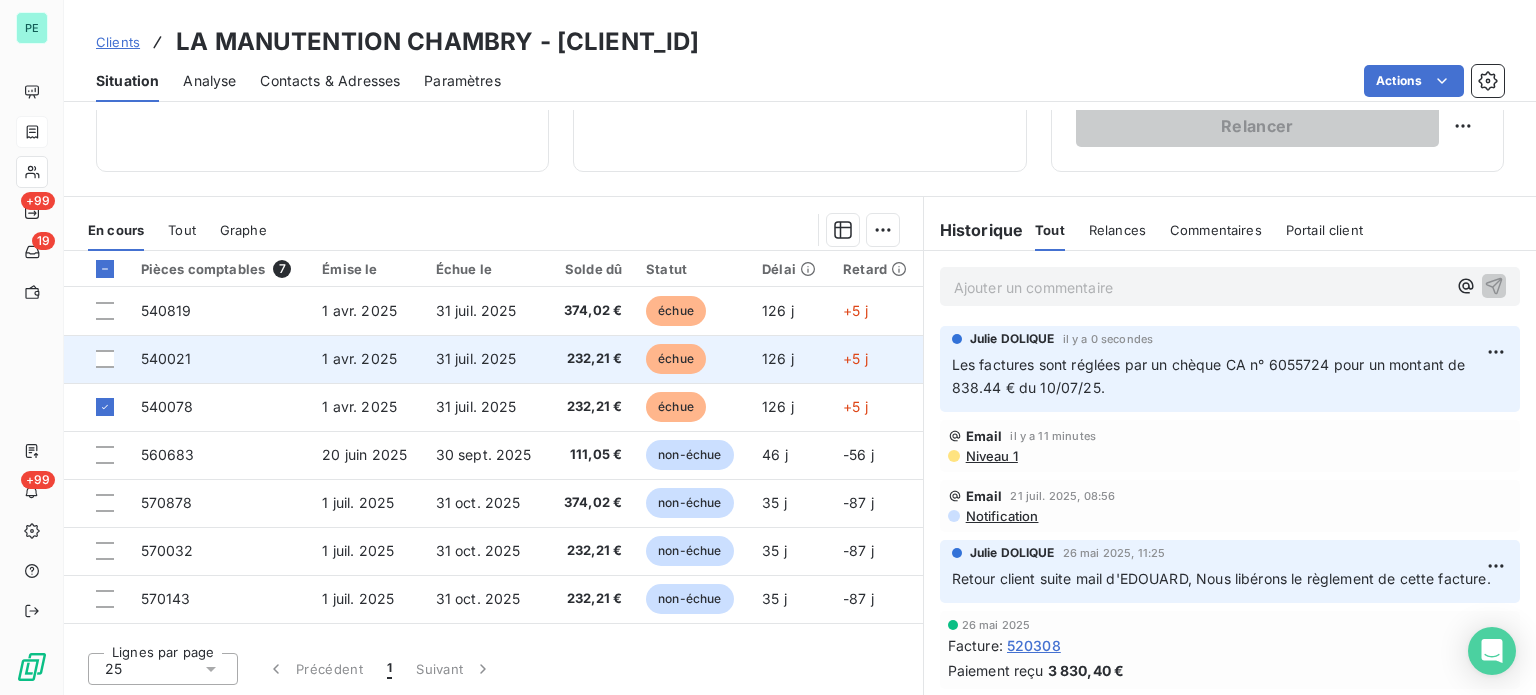 drag, startPoint x: 102, startPoint y: 362, endPoint x: 103, endPoint y: 347, distance: 15.033297 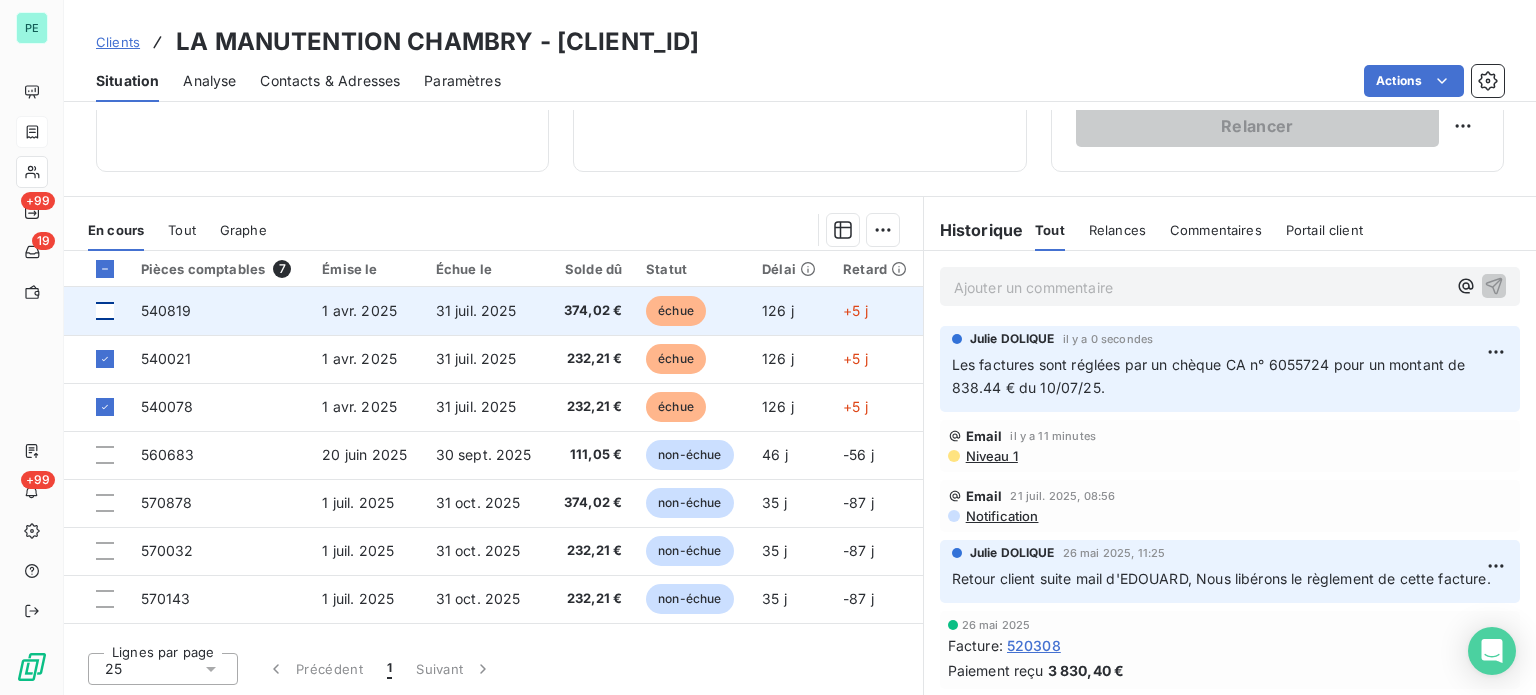 click at bounding box center (105, 311) 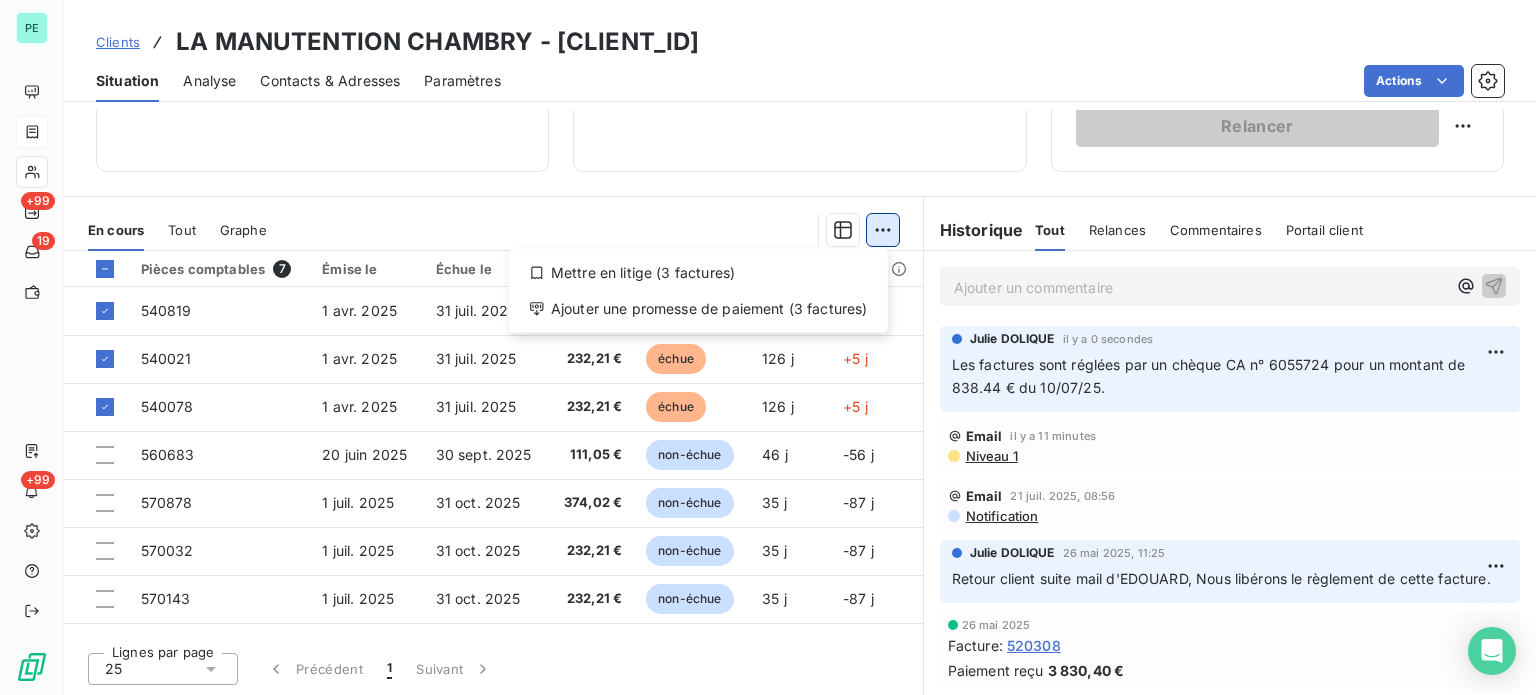 click on "PE +99 19 +99 Clients LA MANUTENTION CHAMBRY - [CLIENT_ID] Situation Analyse Contacts & Adresses Paramètres Actions Informations client Propriétés Client liquidation judiciaire Redressement Judiciaire RECOUVREMENT SCP TEMPLIER Encours client 1 787,93 € 0 Échu 838,44 € Non-échu 949,49 € Limite d’encours Ajouter une limite d’encours autorisé Gestion du risque Surveiller ce client en intégrant votre outil de gestion des risques client. Relance Plan de relance Plan de relance Prochaine relance prévue le 15 août 2025 Niveau 2 auto Relancer En cours Tout Graphe Mettre en litige (3 factures) Ajouter une promesse de paiement (3 factures) Pièces comptables 7 Émise le Échue le Solde dû Statut Délai Retard 540819 1 avr. 2025 31 juil. 2025 374,02 € échue 126 j +5 j 540021 1 avr. 2025 31 juil. 2025 232,21 € échue 126 j +5 j 540078 1 avr. 2025 31 juil. 2025 232,21 € échue 126 j +5 j 560683 20 juin 2025 30 sept. 2025 111,05 € non-échue 46 j -56 j 570878 25" at bounding box center [768, 347] 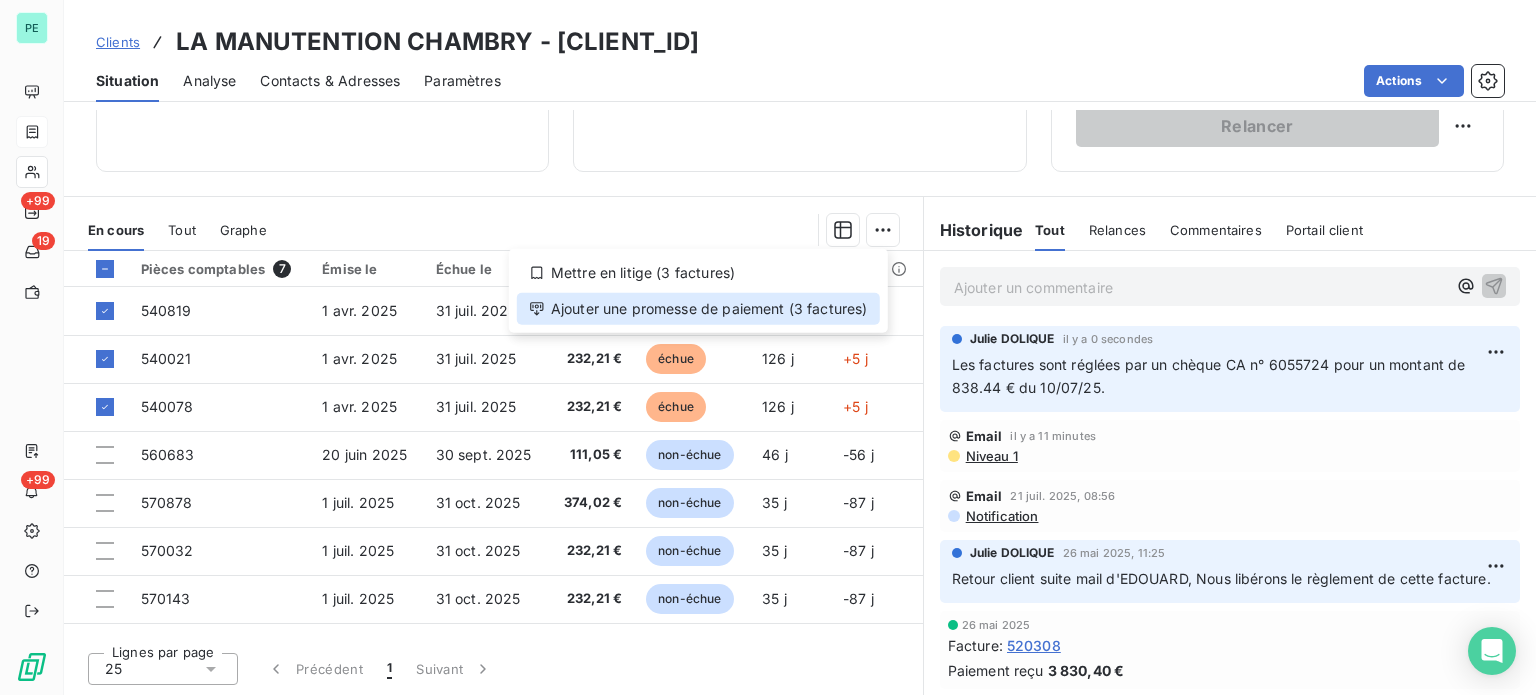 click on "Ajouter une promesse de paiement (3 factures)" at bounding box center (698, 309) 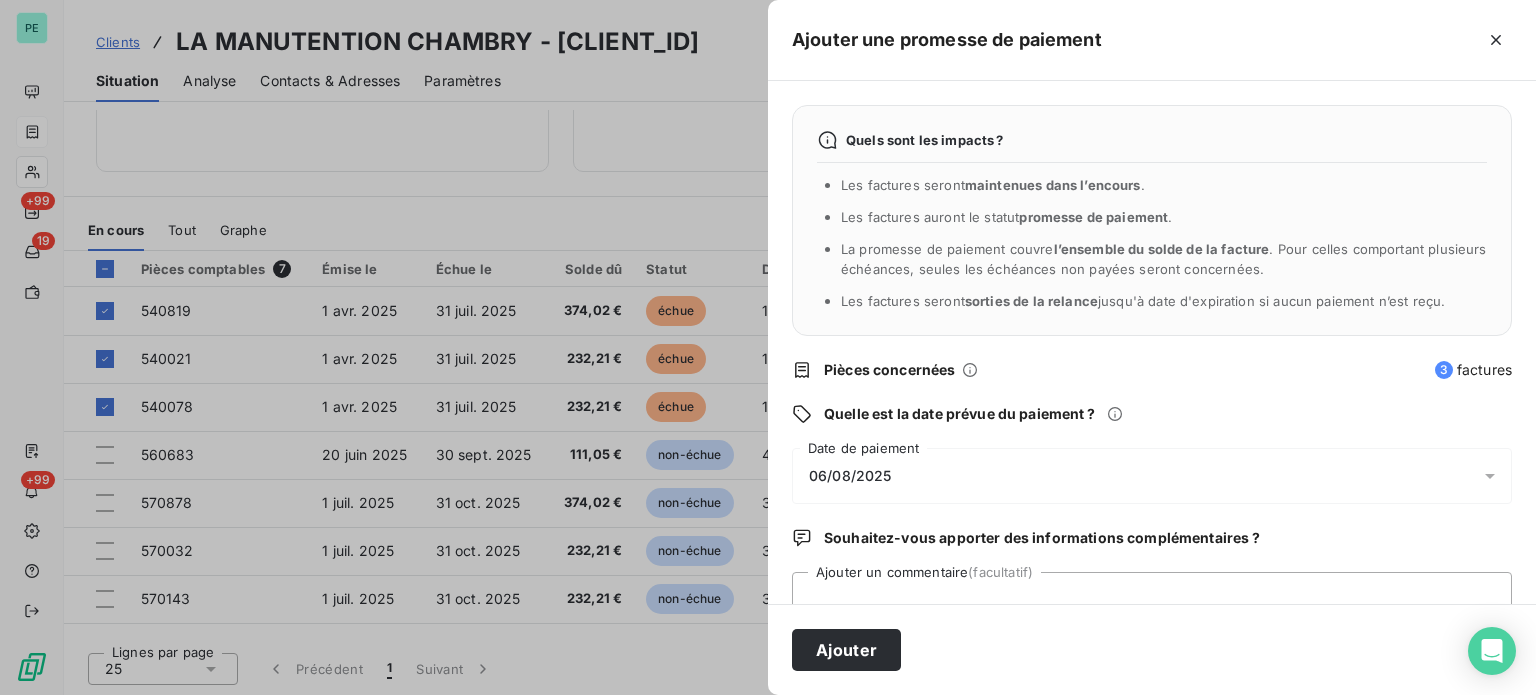 drag, startPoint x: 868, startPoint y: 478, endPoint x: 908, endPoint y: 475, distance: 40.112343 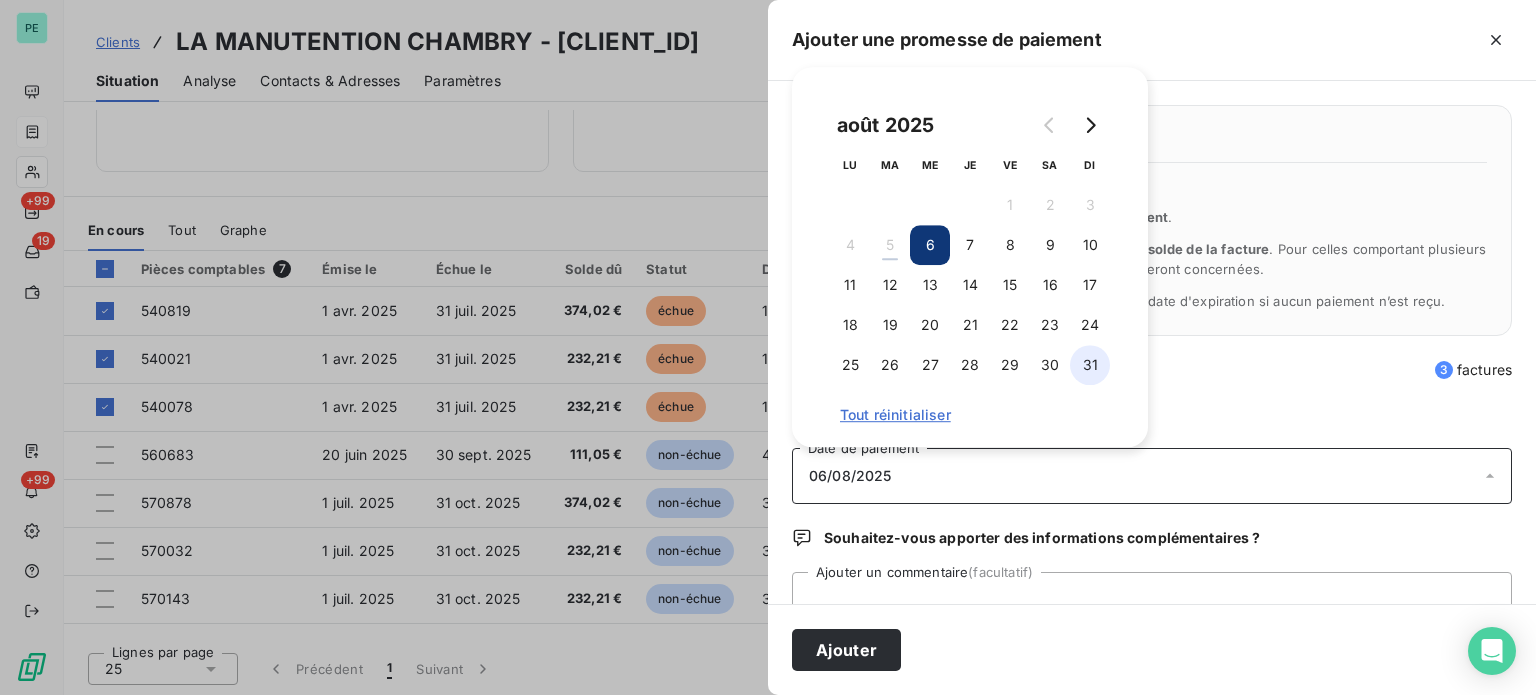 click on "31" at bounding box center [1090, 365] 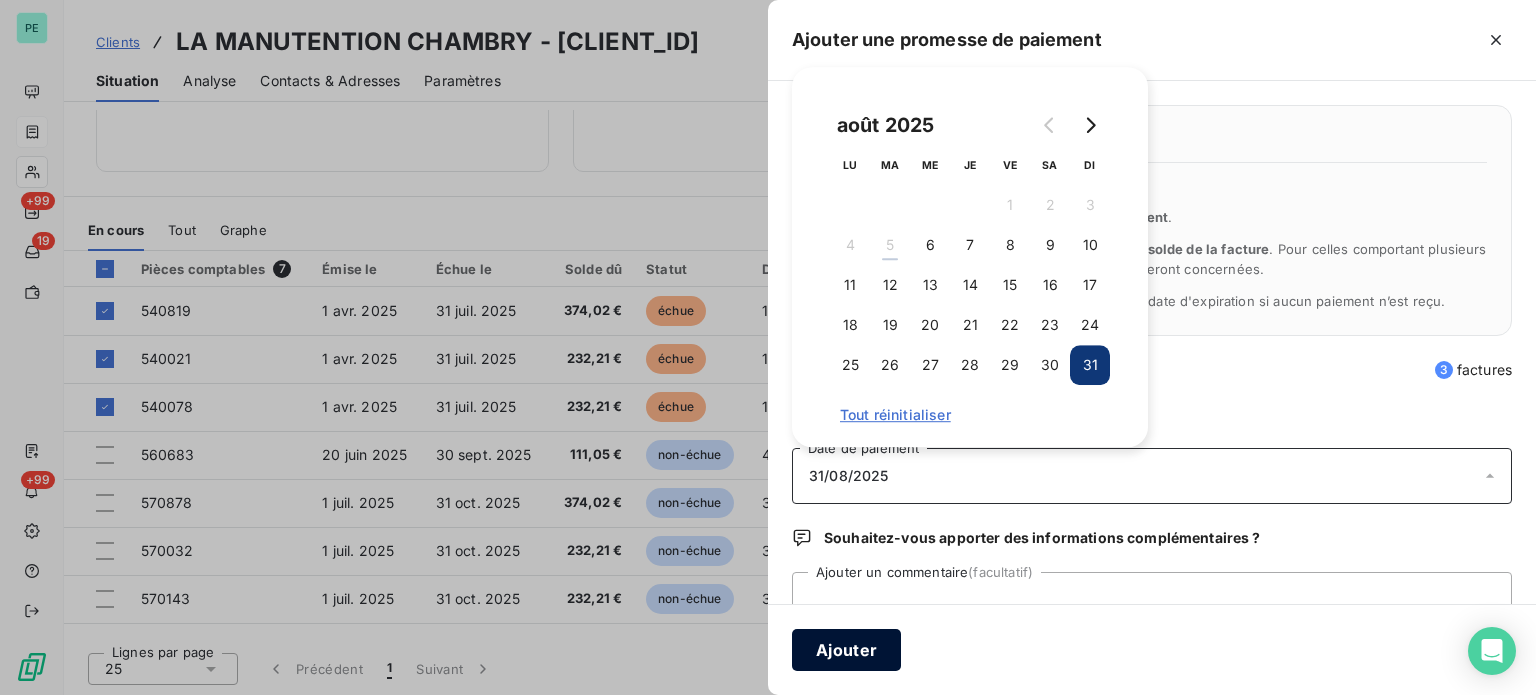 click on "Ajouter" at bounding box center (846, 650) 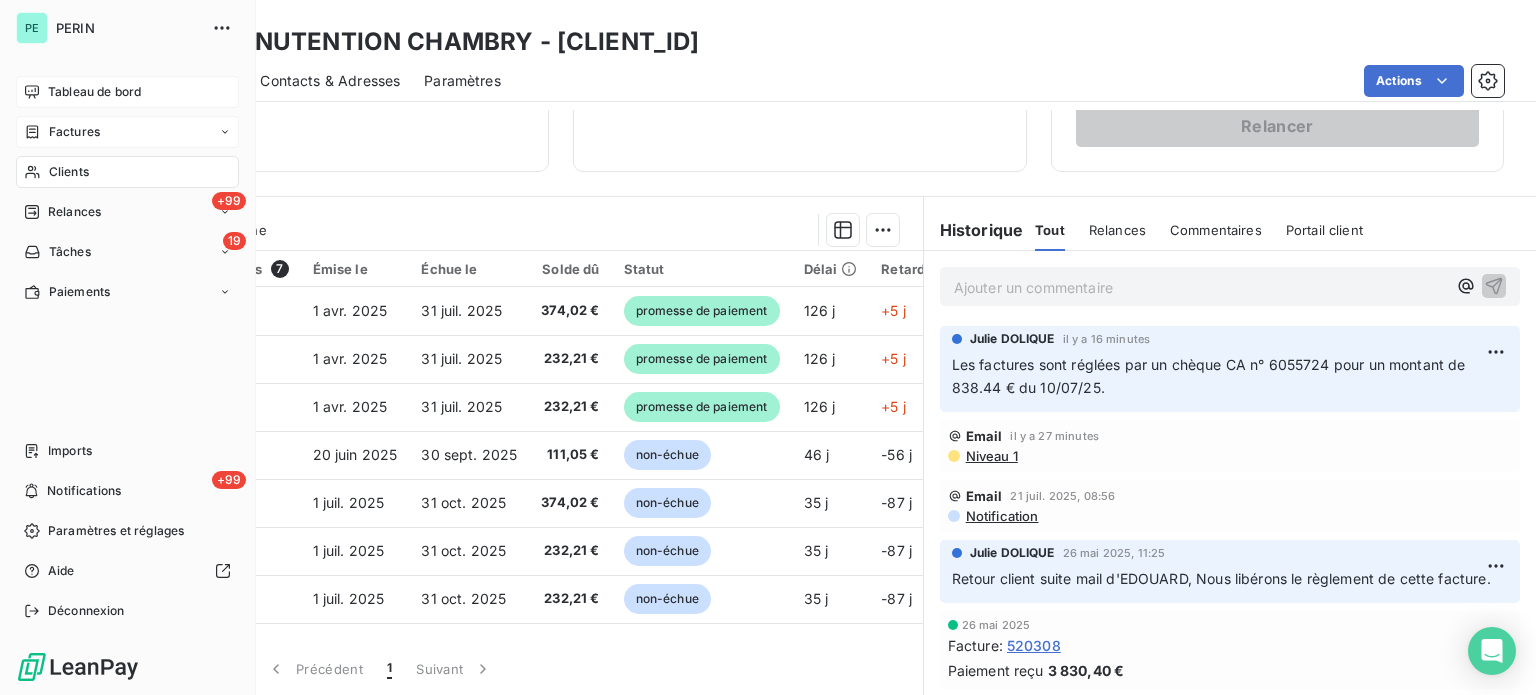click on "Tableau de bord" at bounding box center [94, 92] 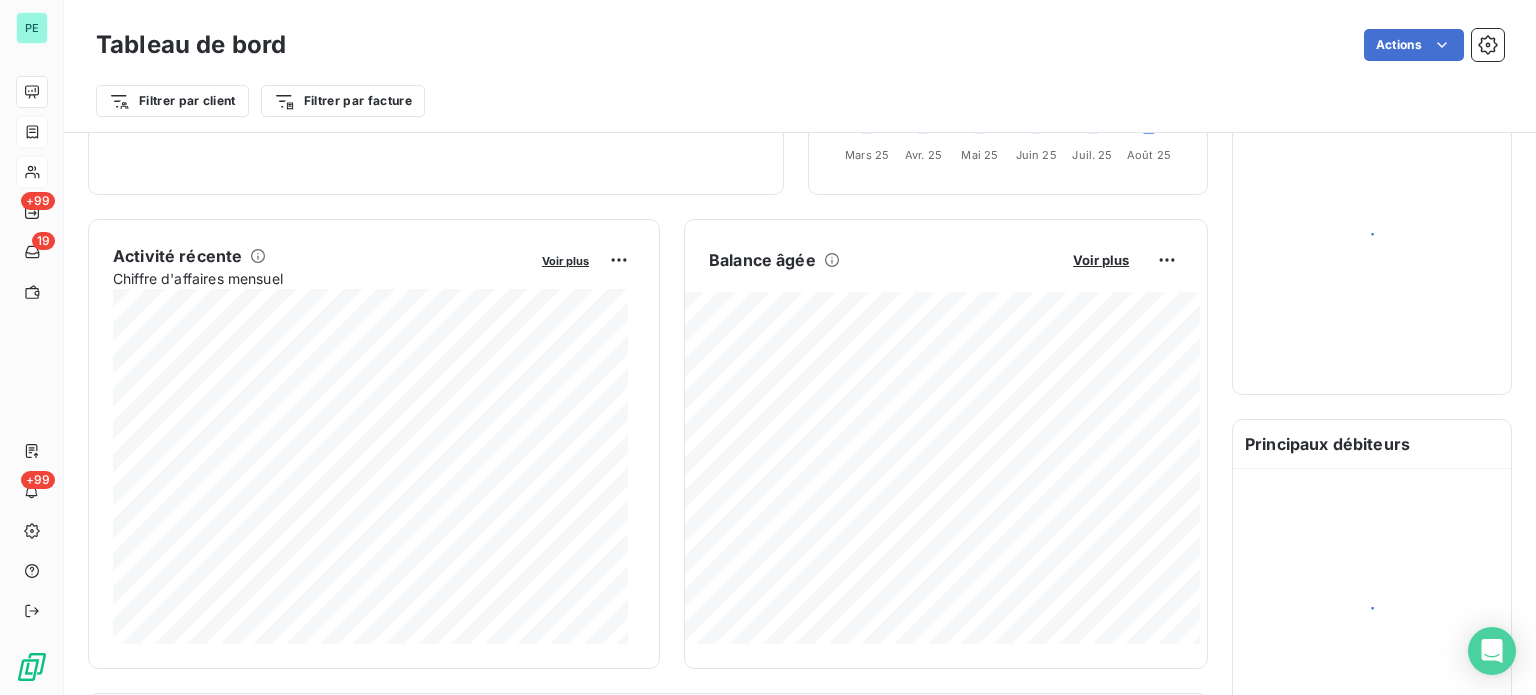 scroll, scrollTop: 0, scrollLeft: 0, axis: both 